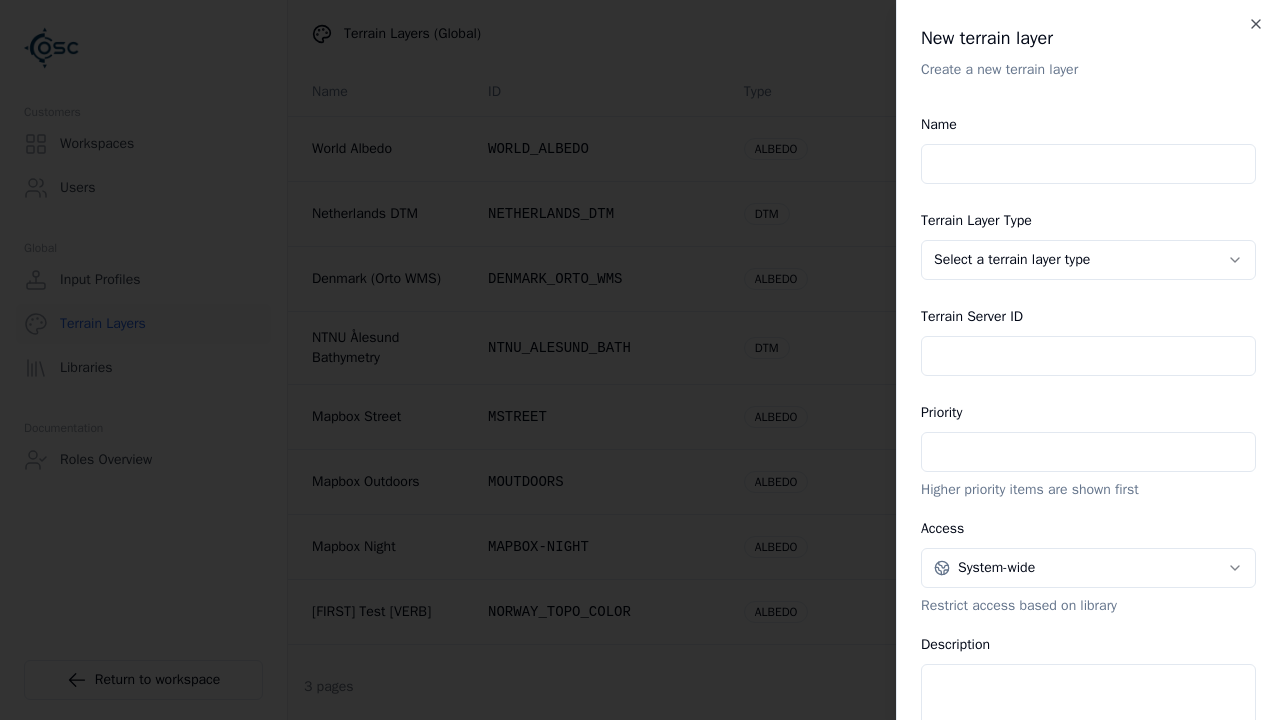scroll, scrollTop: 0, scrollLeft: 0, axis: both 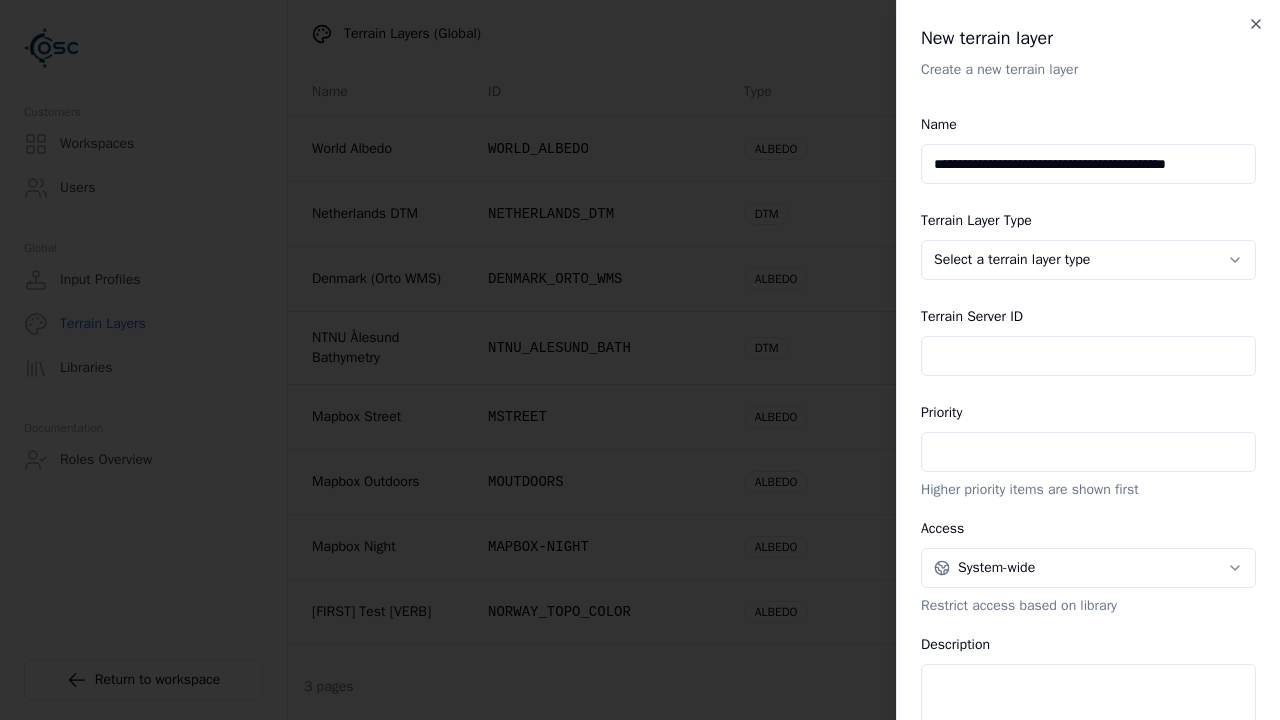 type on "**********" 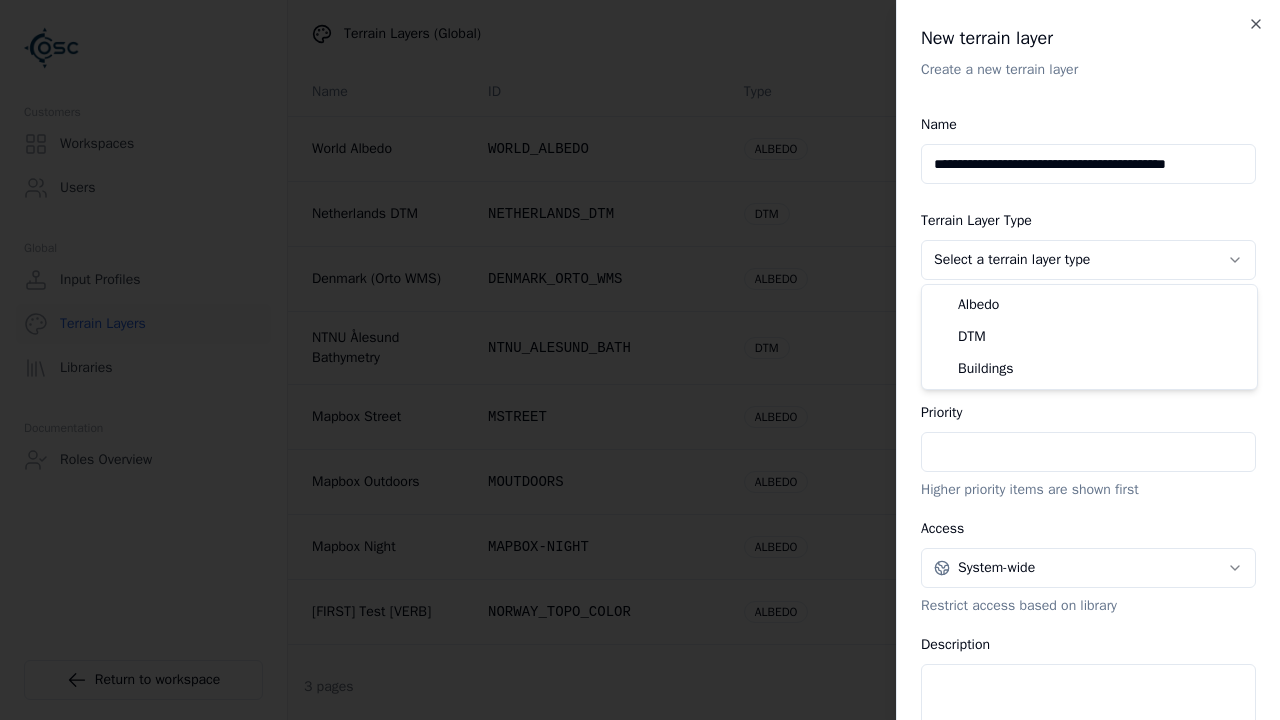 click on "Terrain Server ID" at bounding box center (1088, 356) 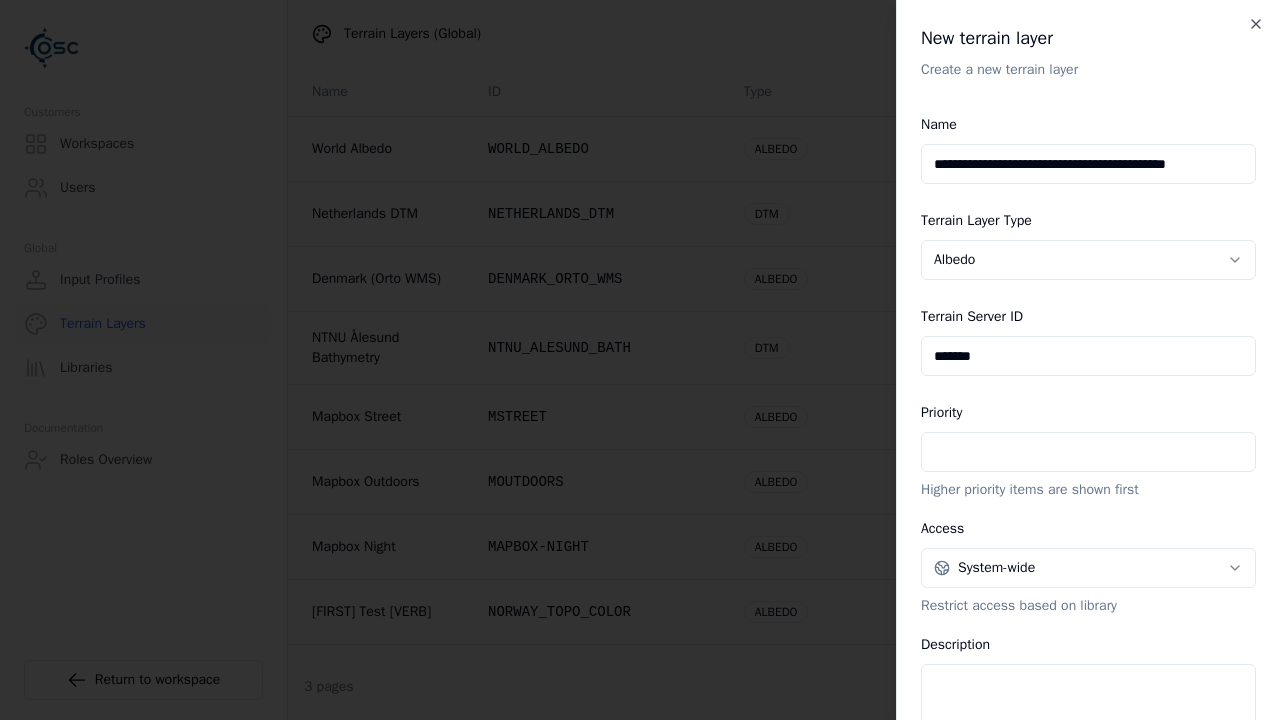 type on "*******" 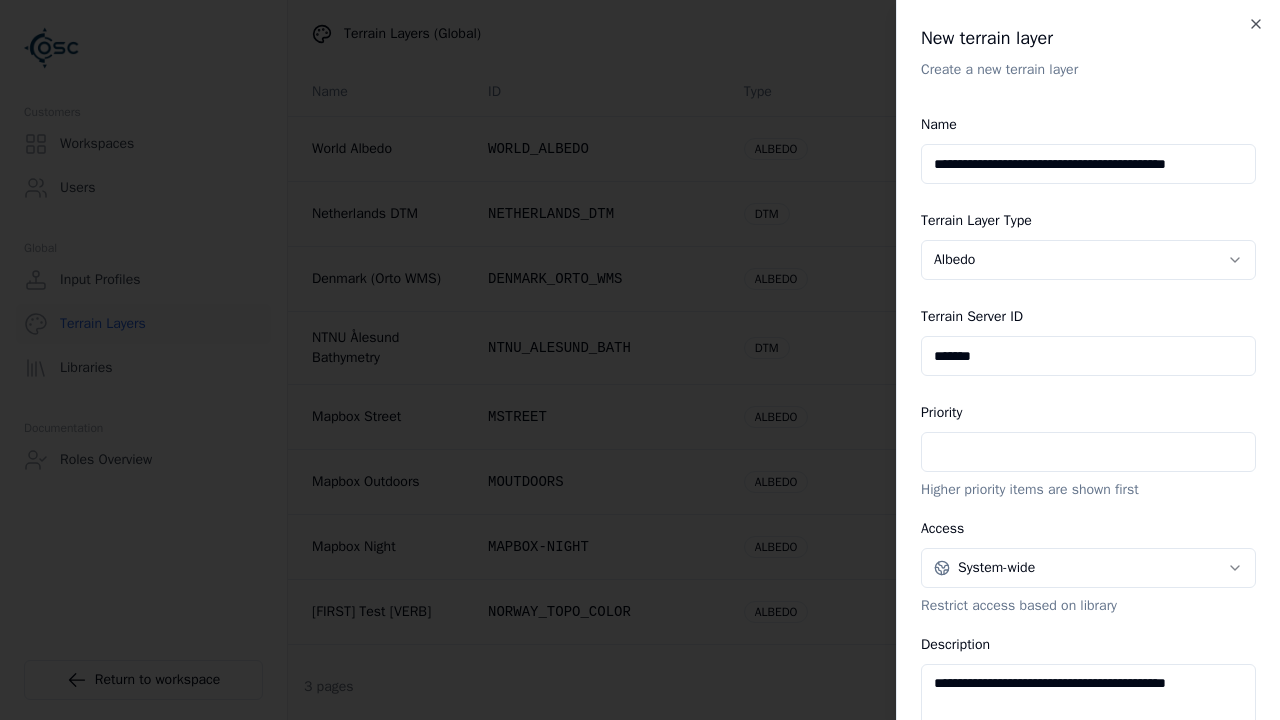 type on "**********" 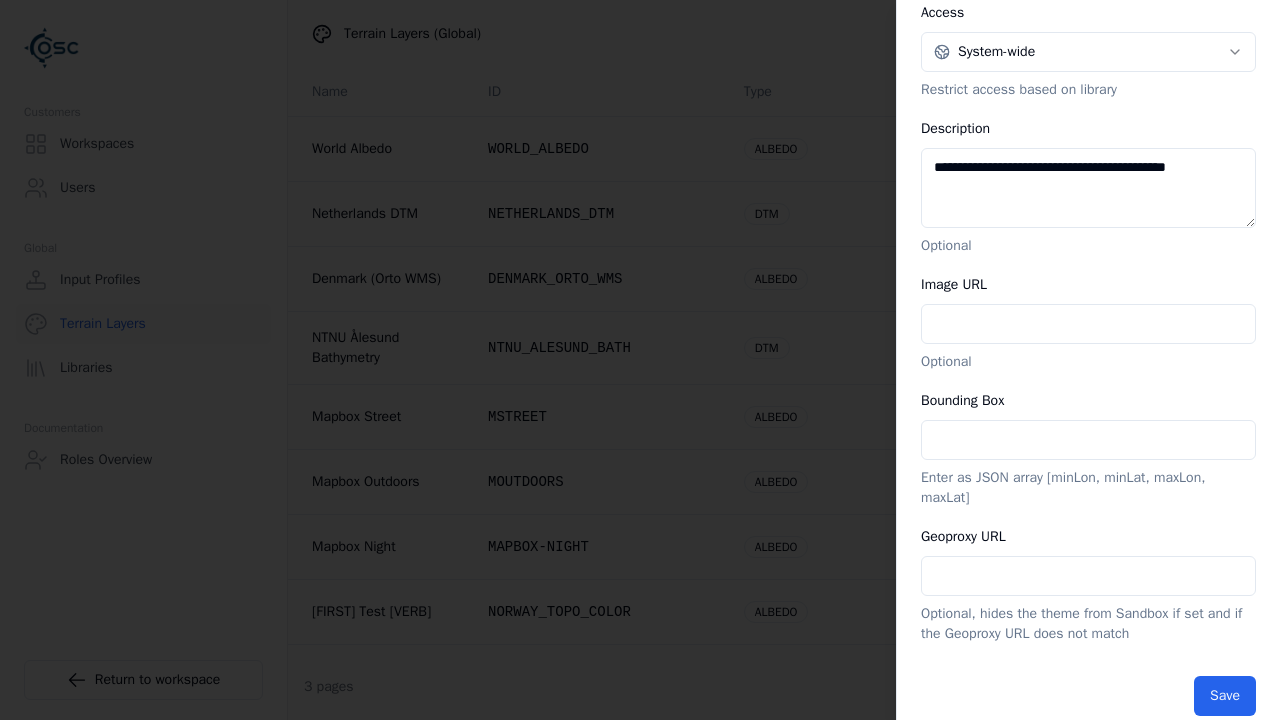 click at bounding box center [1012, 34] 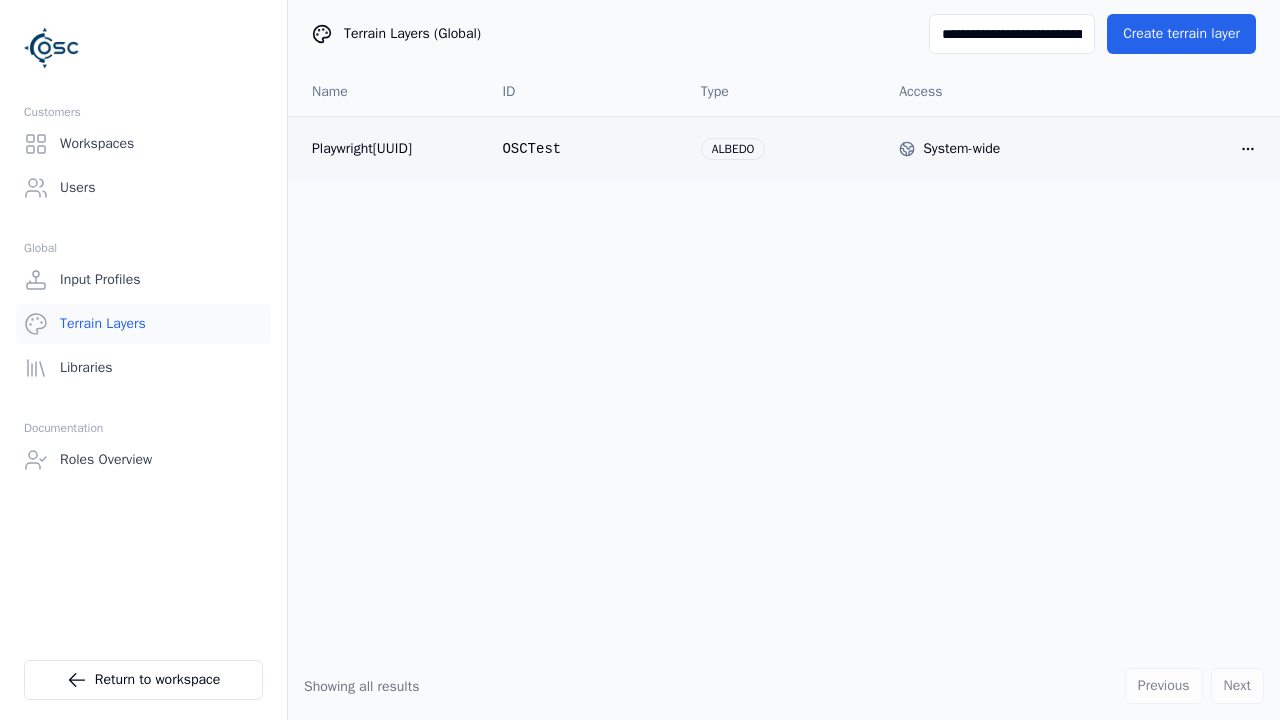 type on "**********" 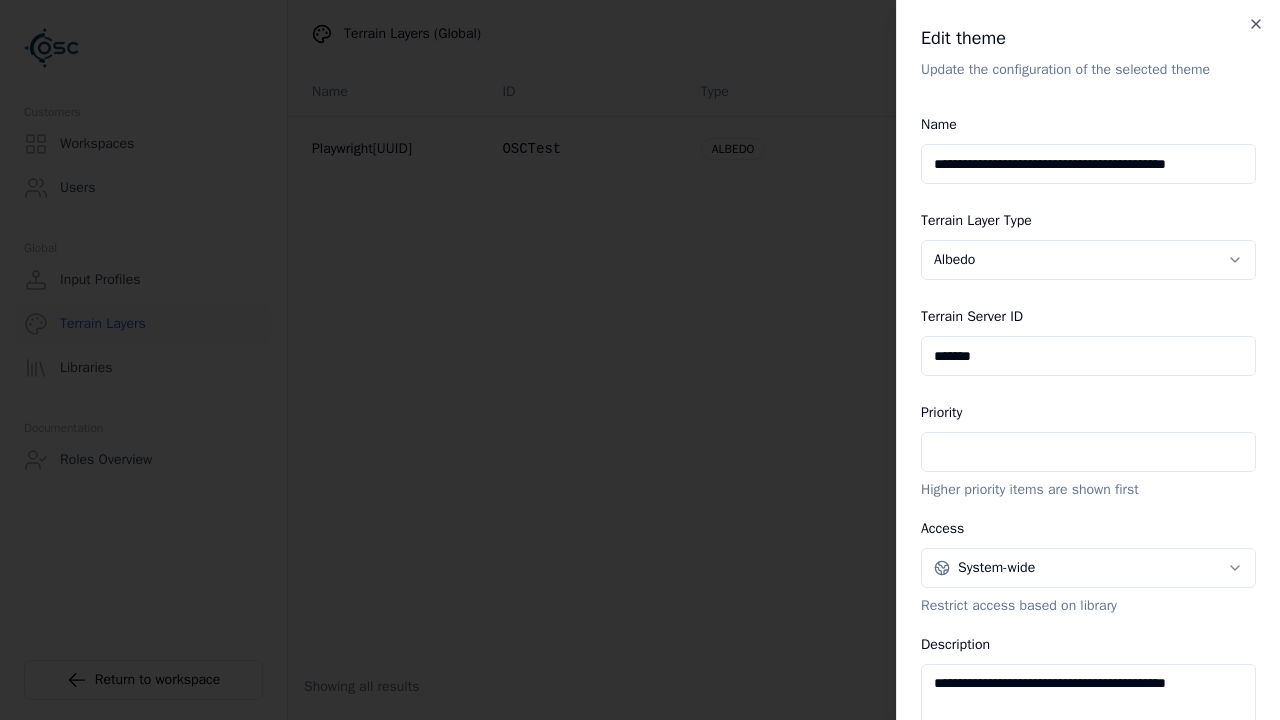 click on "**********" at bounding box center [1088, 164] 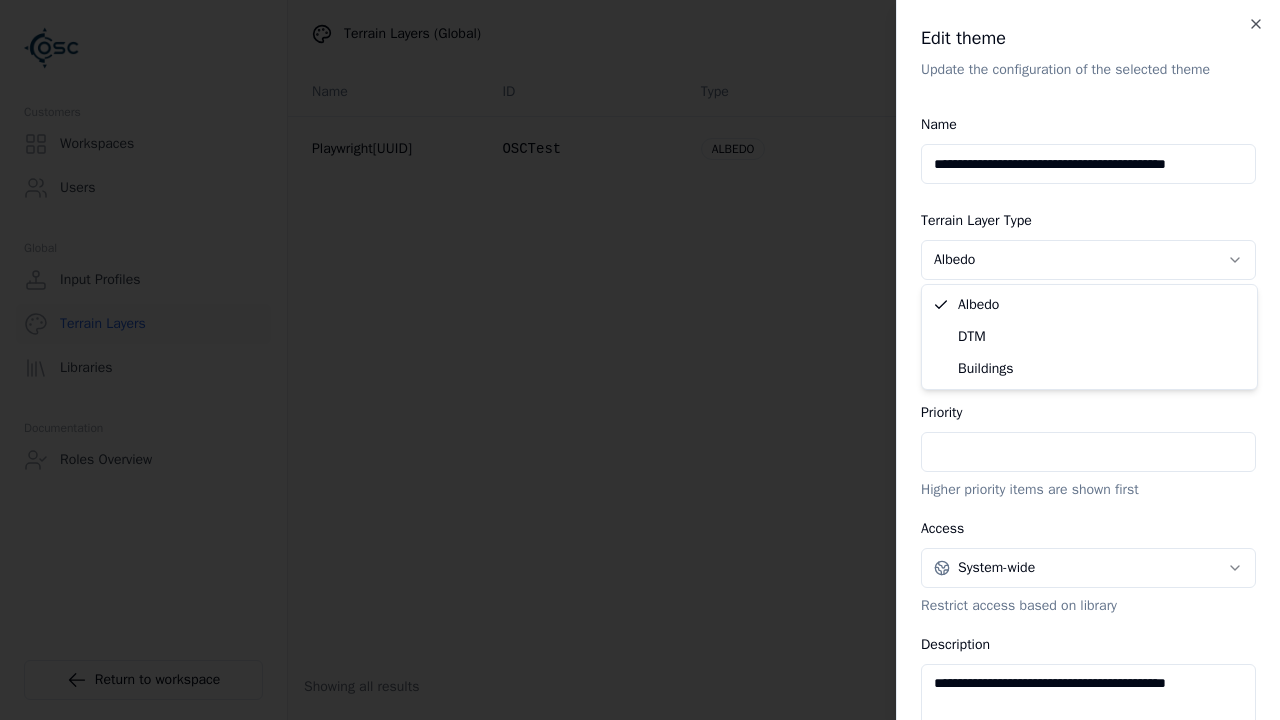 scroll, scrollTop: 0, scrollLeft: 0, axis: both 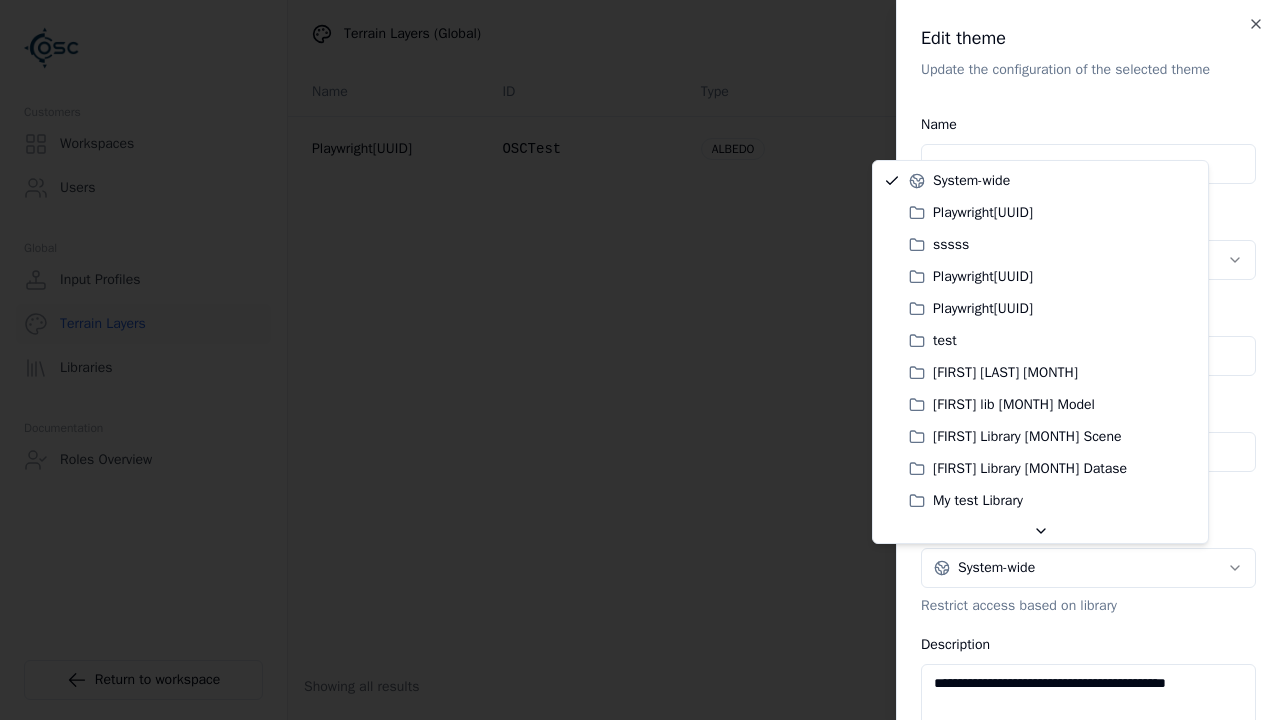 click on "**********" at bounding box center (1088, 704) 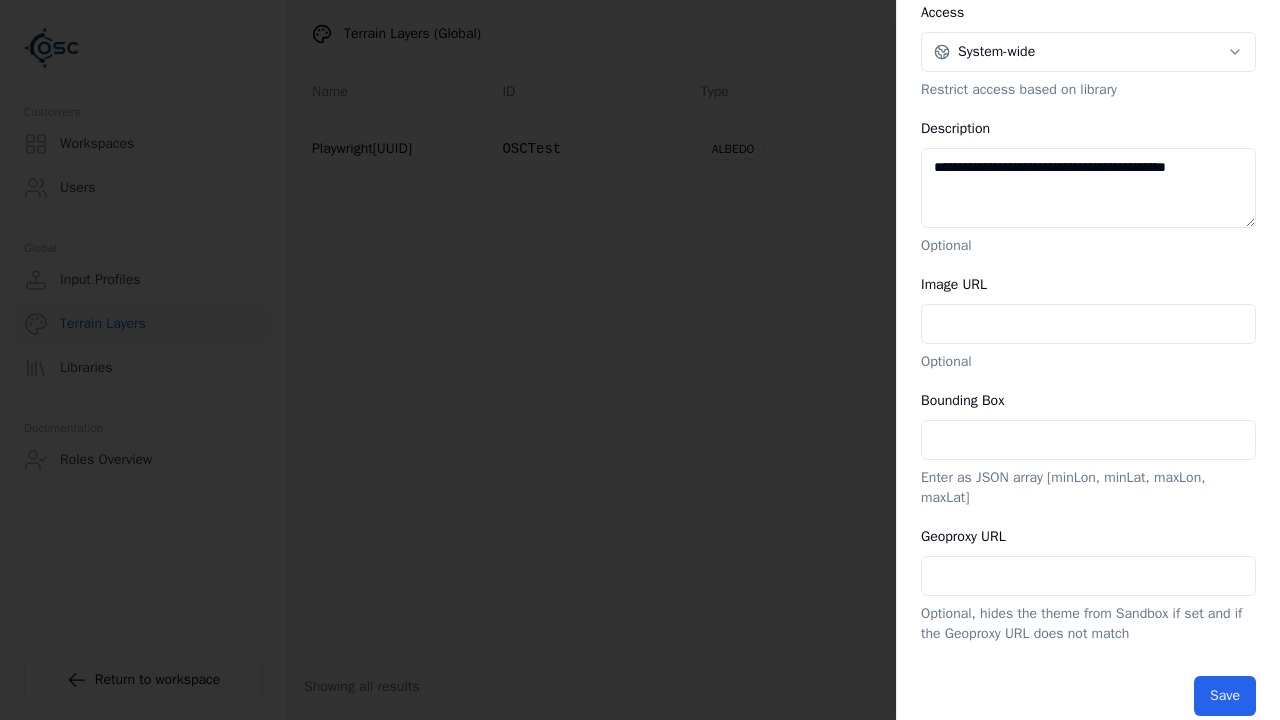 click on "**********" at bounding box center (1003, 34) 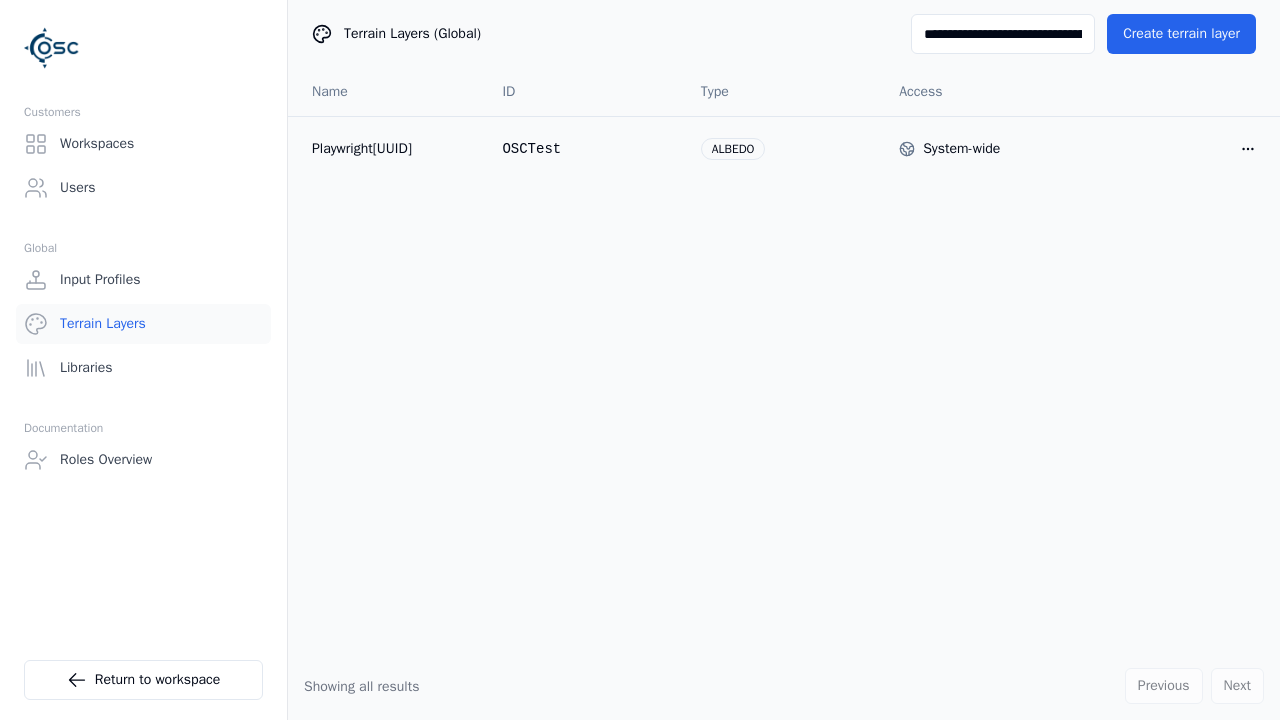 scroll, scrollTop: 0, scrollLeft: 163, axis: horizontal 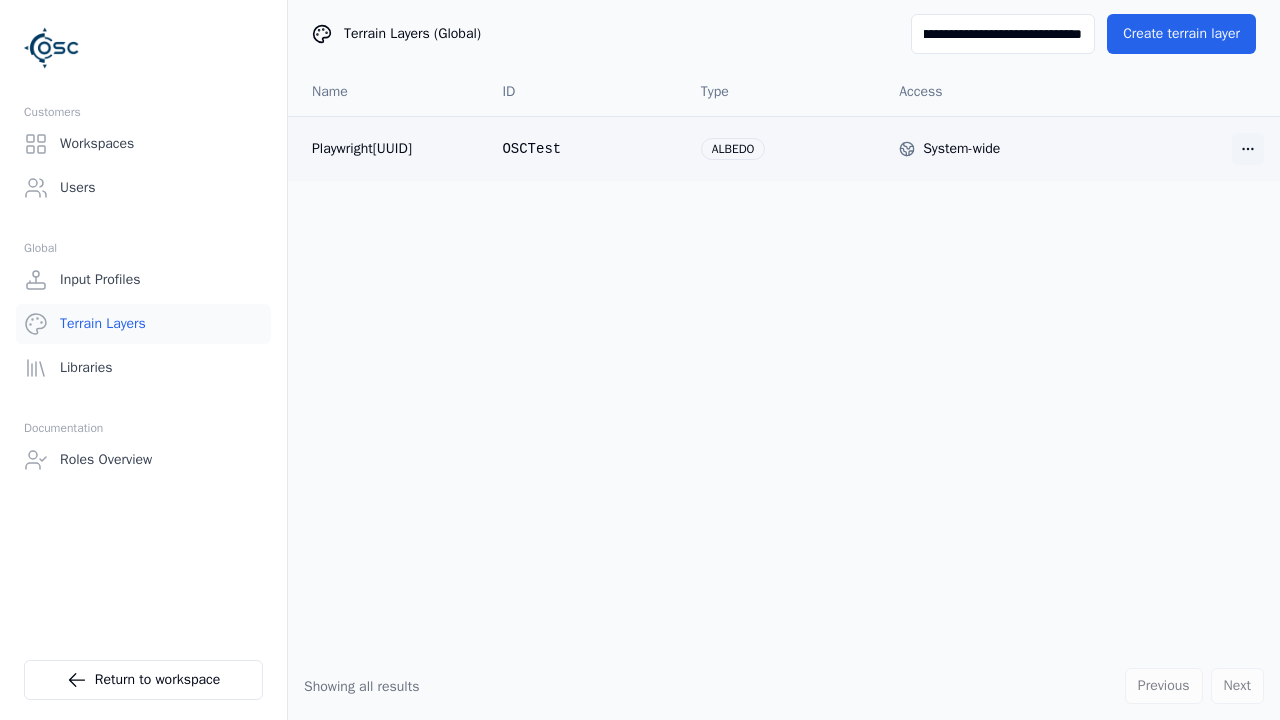 type on "**********" 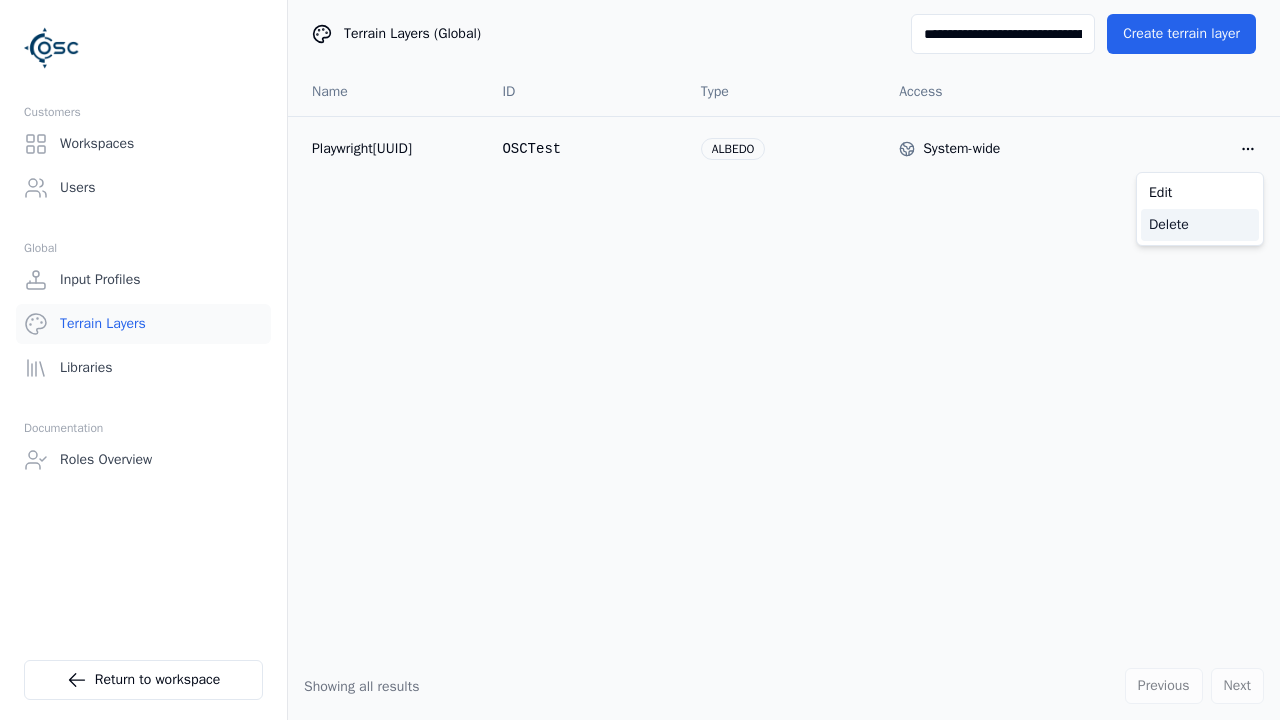 click on "Delete" at bounding box center [1200, 225] 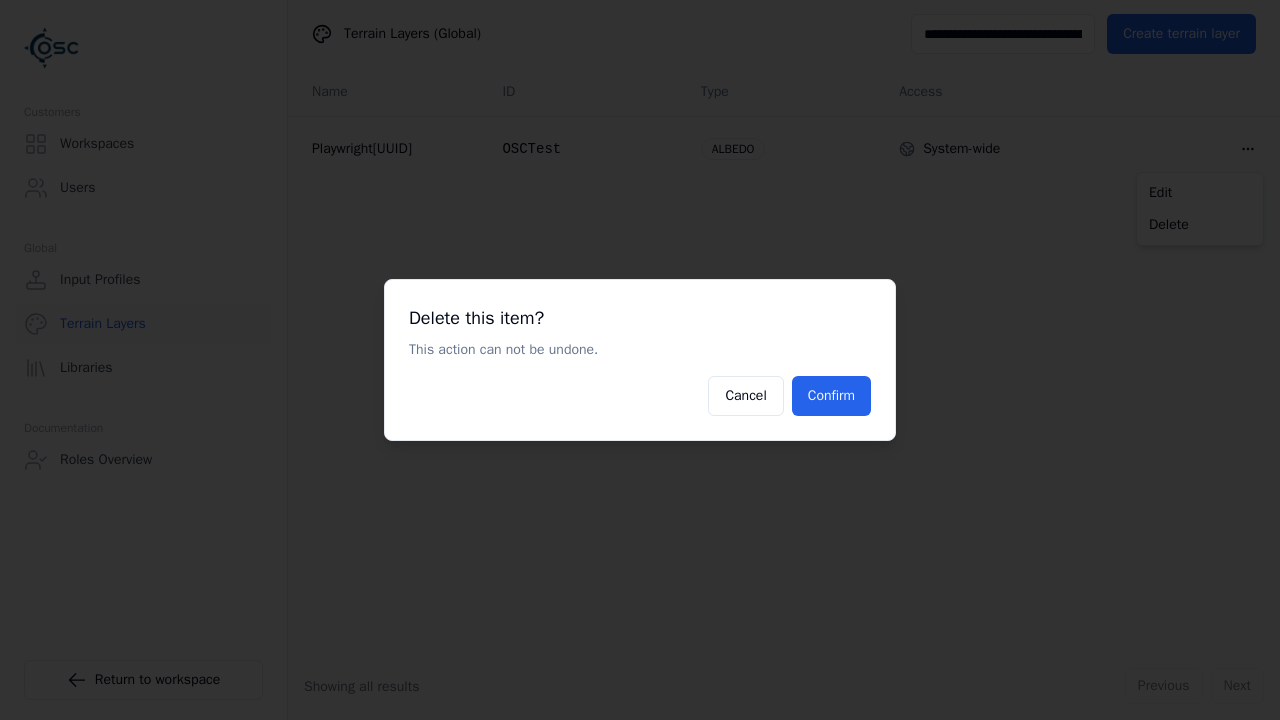 click on "Confirm" at bounding box center (831, 396) 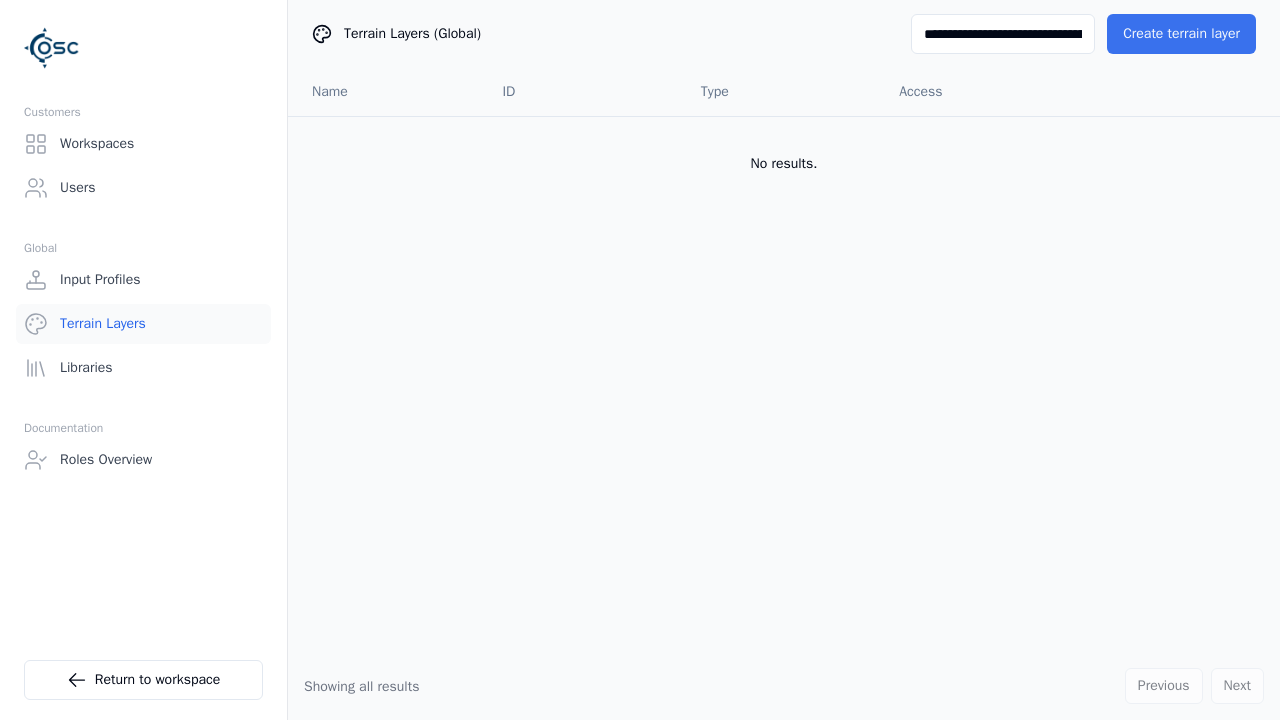 click on "Create terrain layer" at bounding box center [1181, 34] 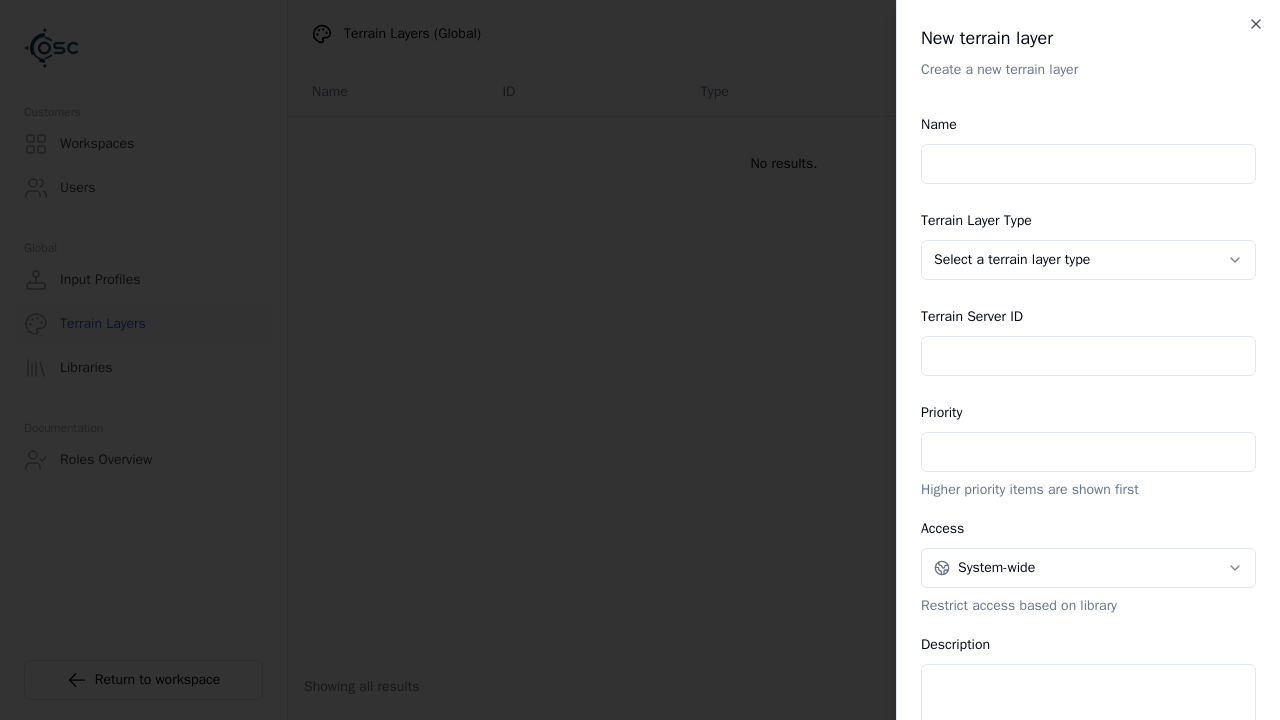 click on "Name" at bounding box center (1088, 164) 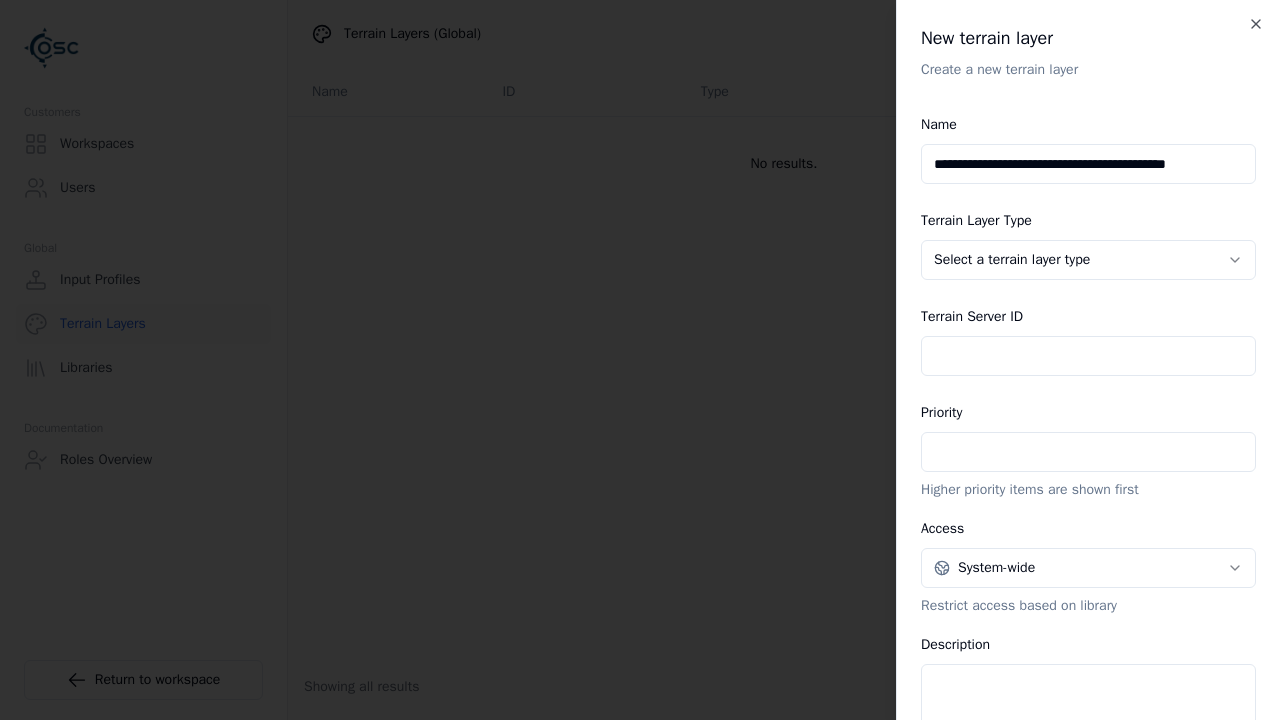 type on "**********" 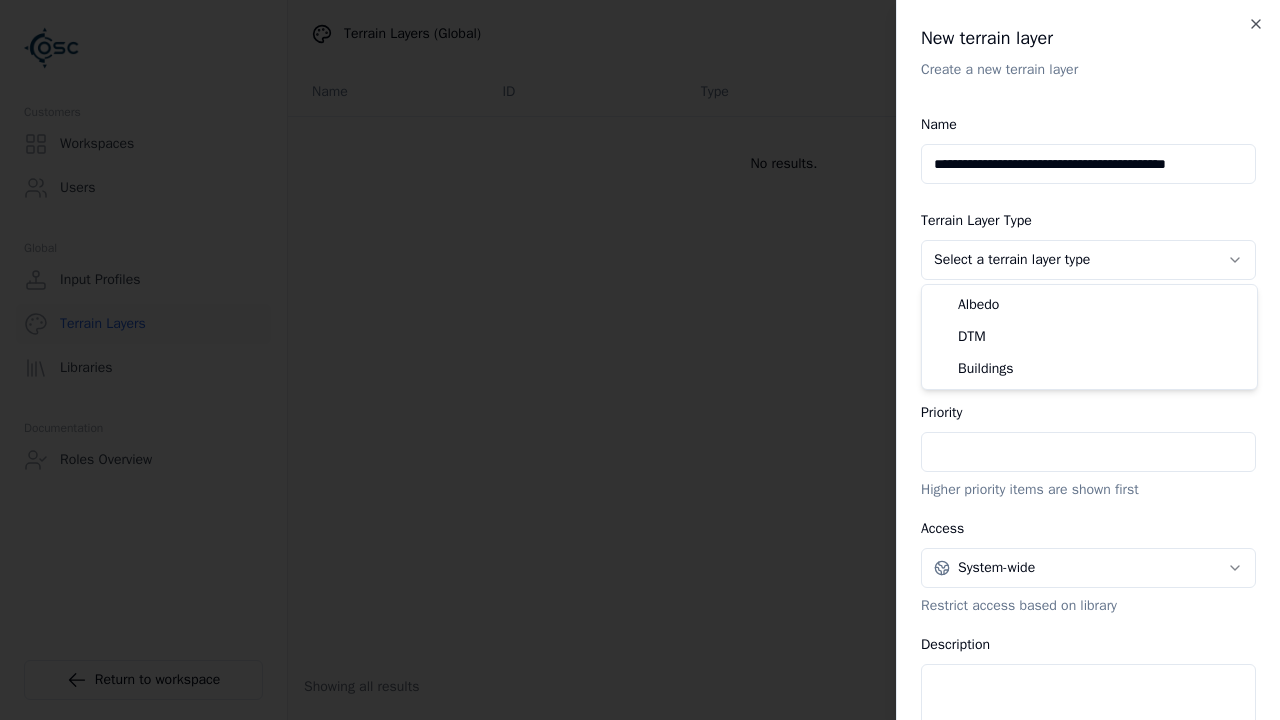 select on "***" 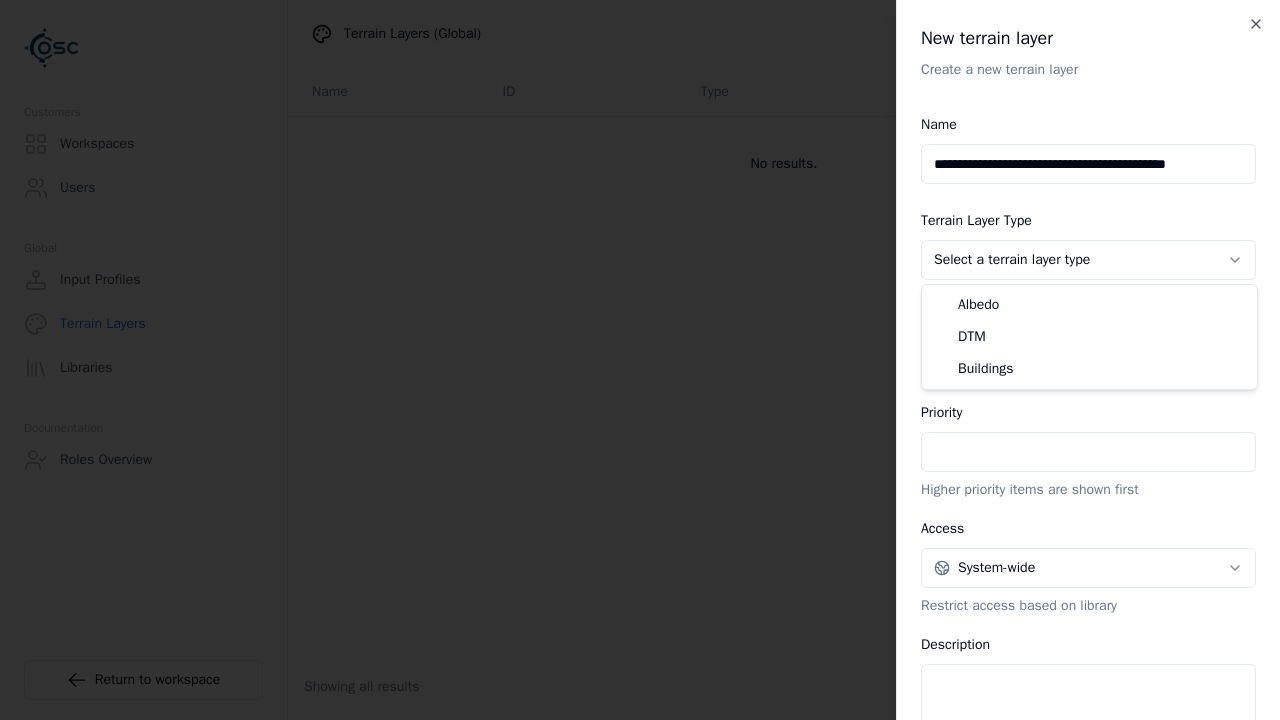 type on "*******" 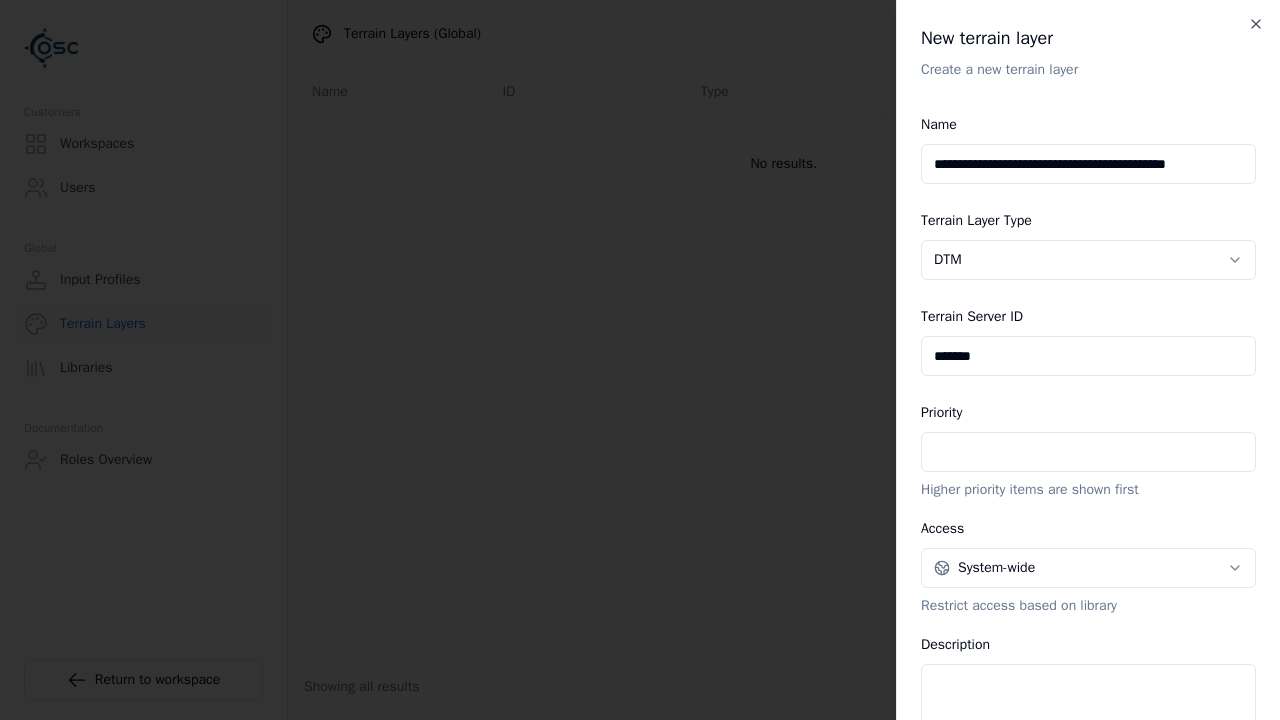 type on "*" 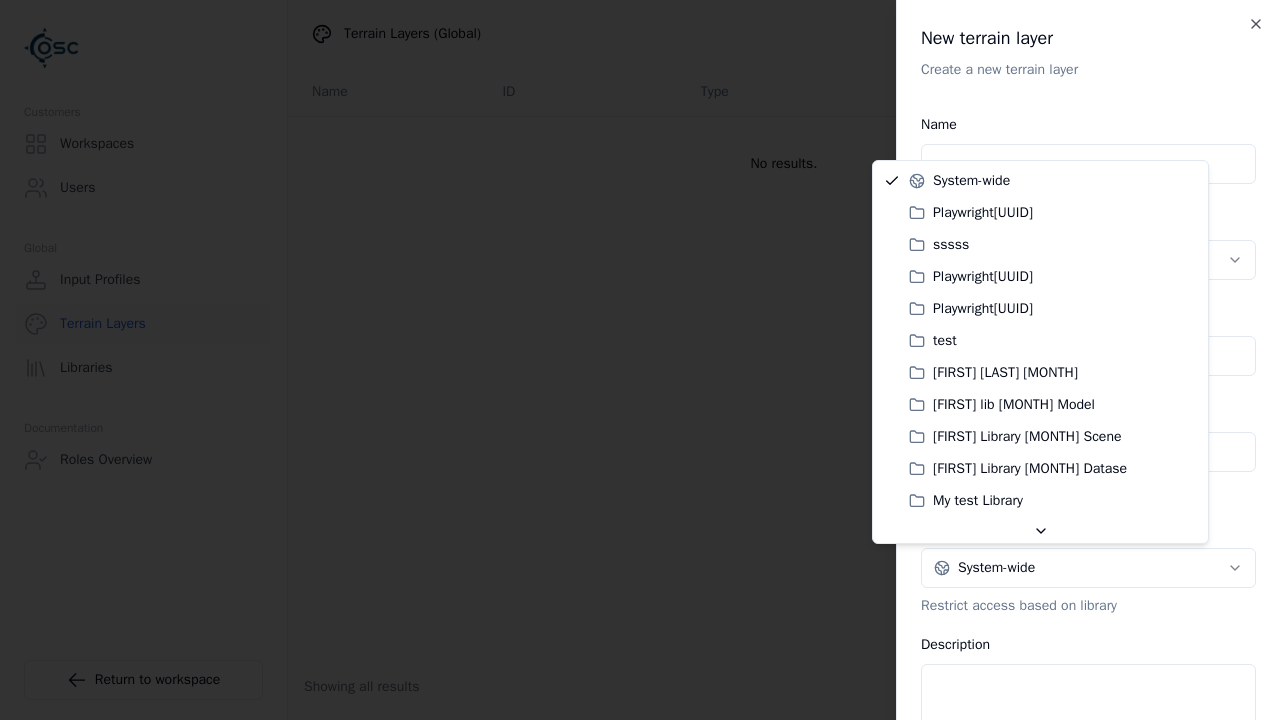 click on "Description" at bounding box center (1088, 704) 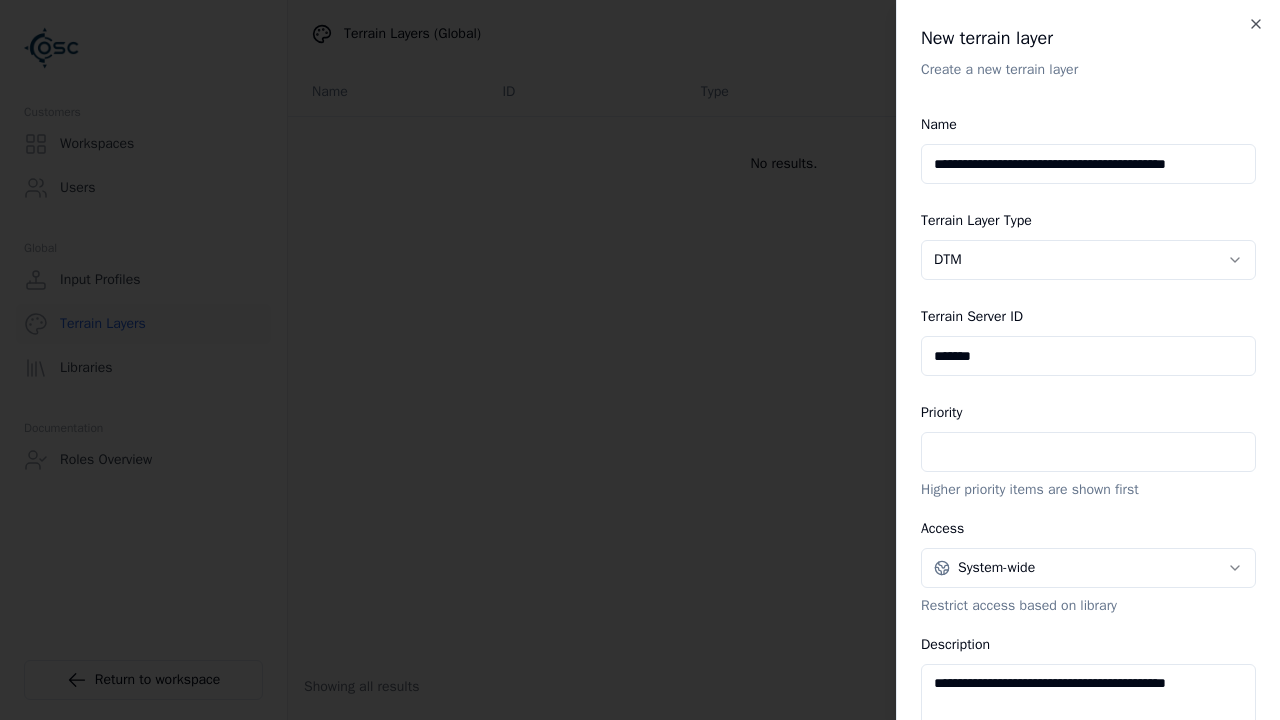 type on "**********" 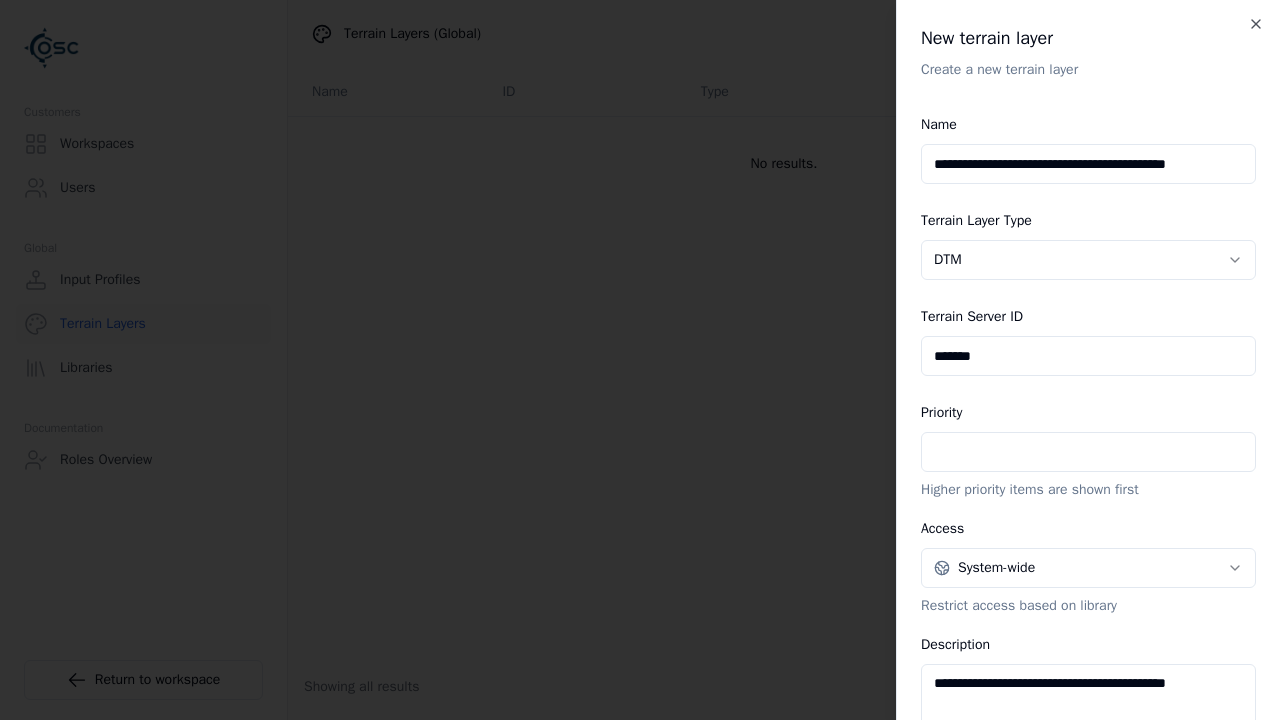 scroll, scrollTop: 516, scrollLeft: 0, axis: vertical 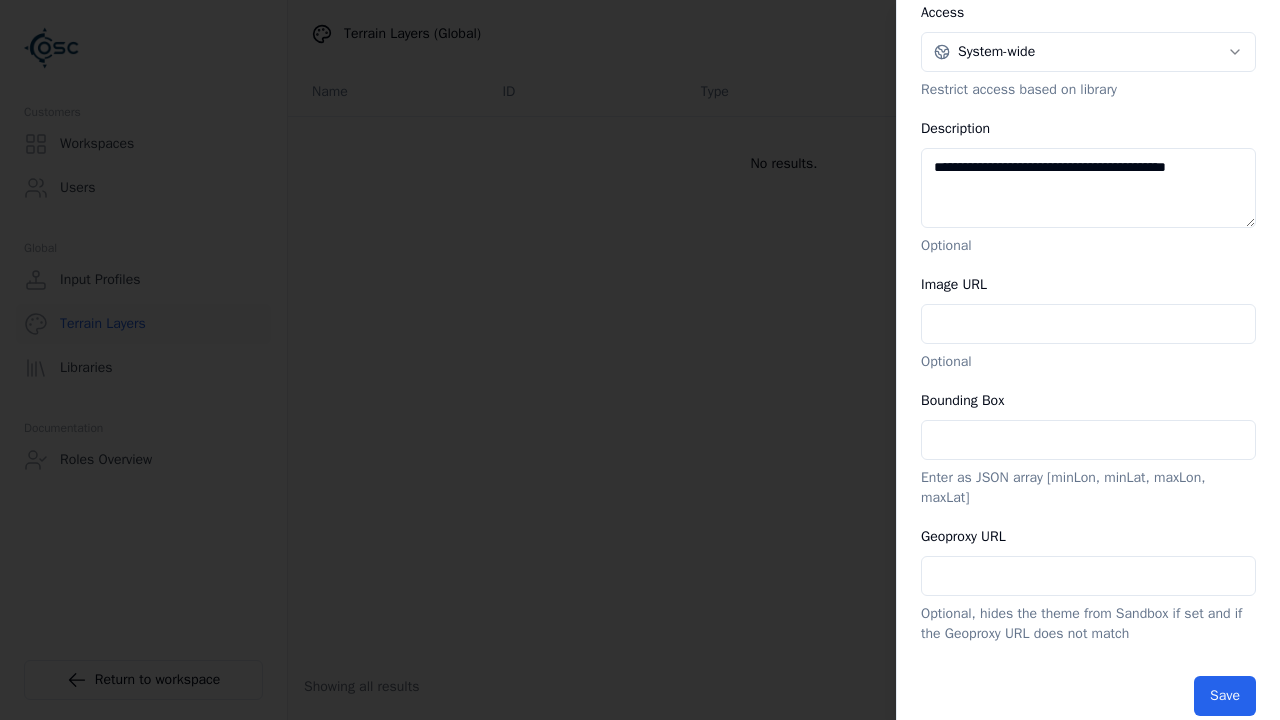 click on "**********" at bounding box center (1003, 34) 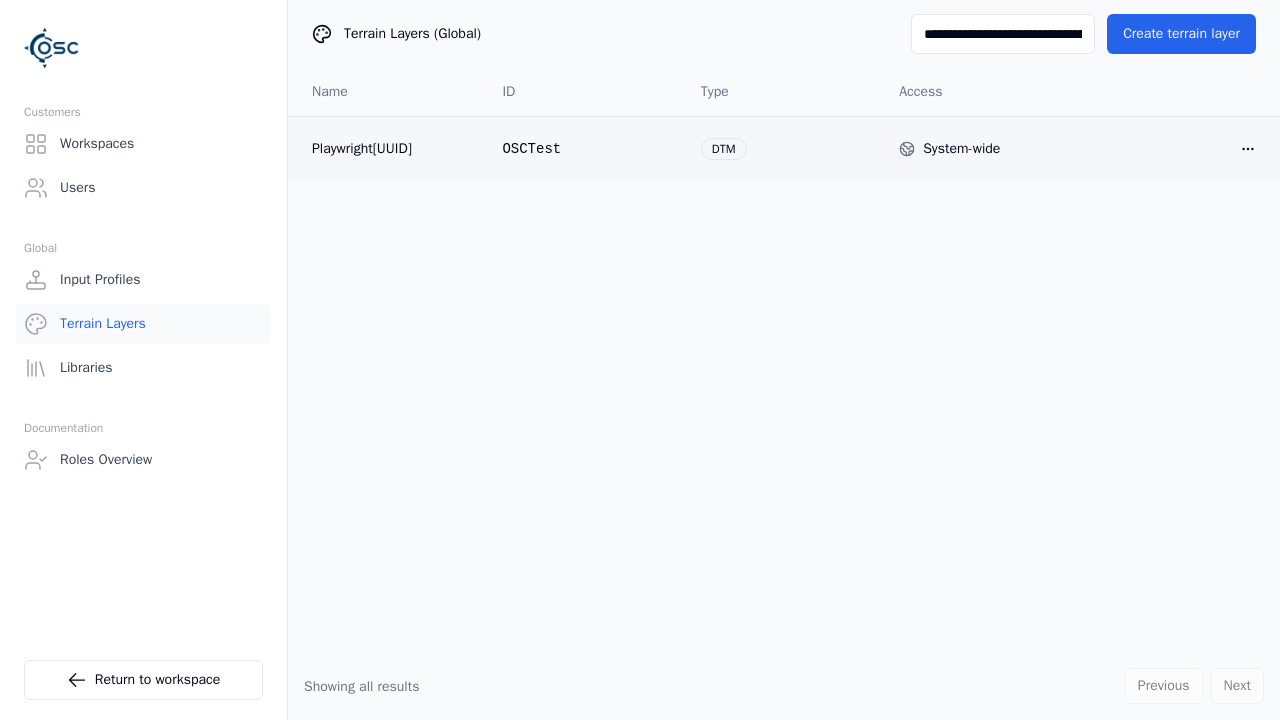 type on "**********" 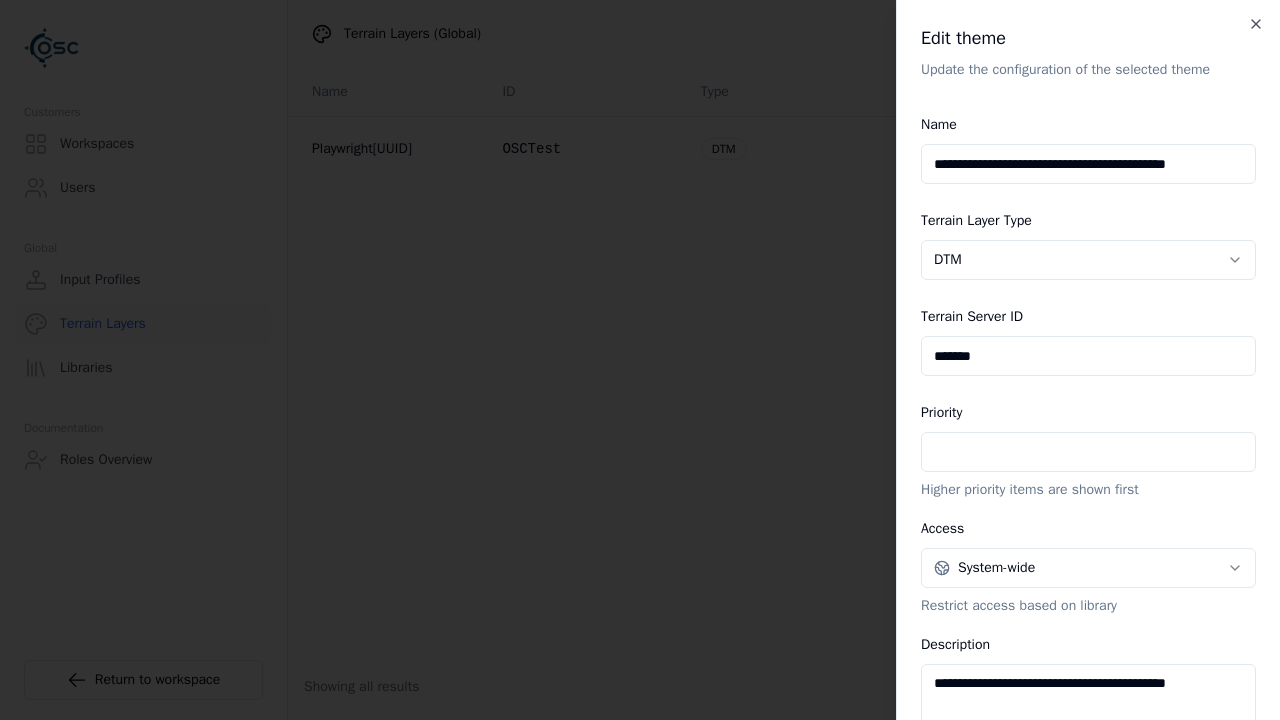 click on "**********" at bounding box center (1088, 164) 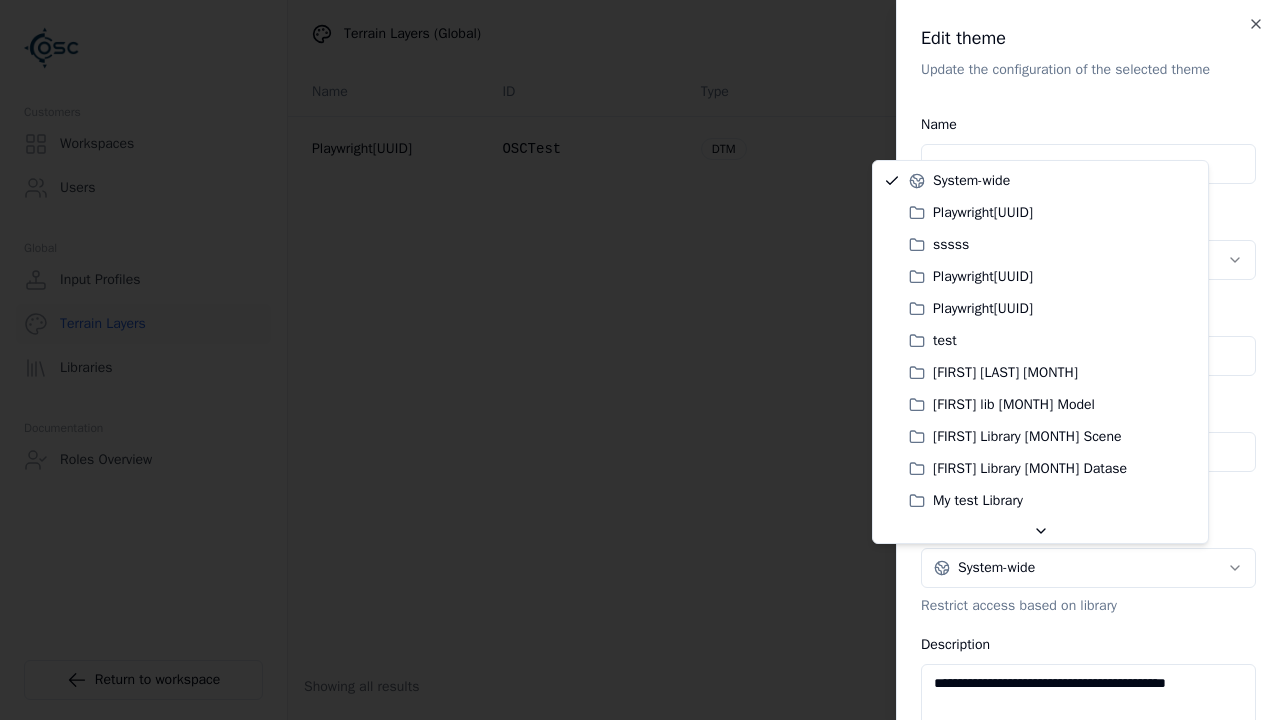click on "**********" at bounding box center (1088, 704) 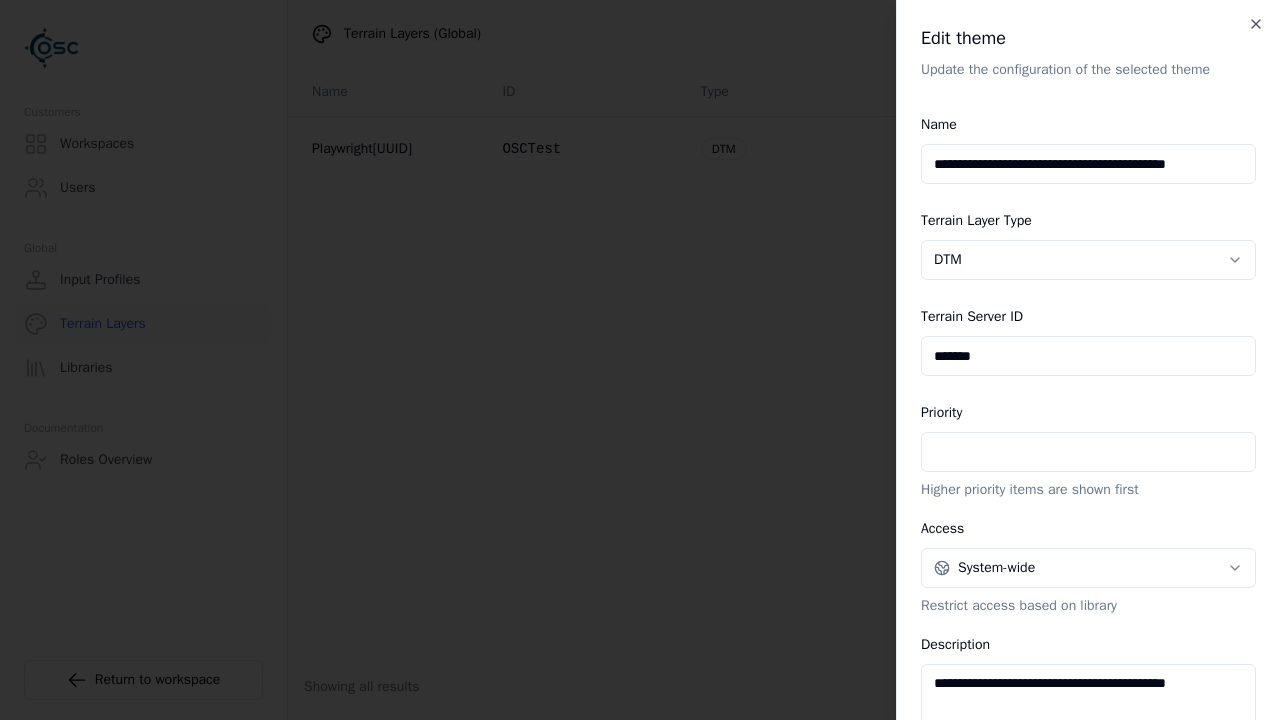 type on "**********" 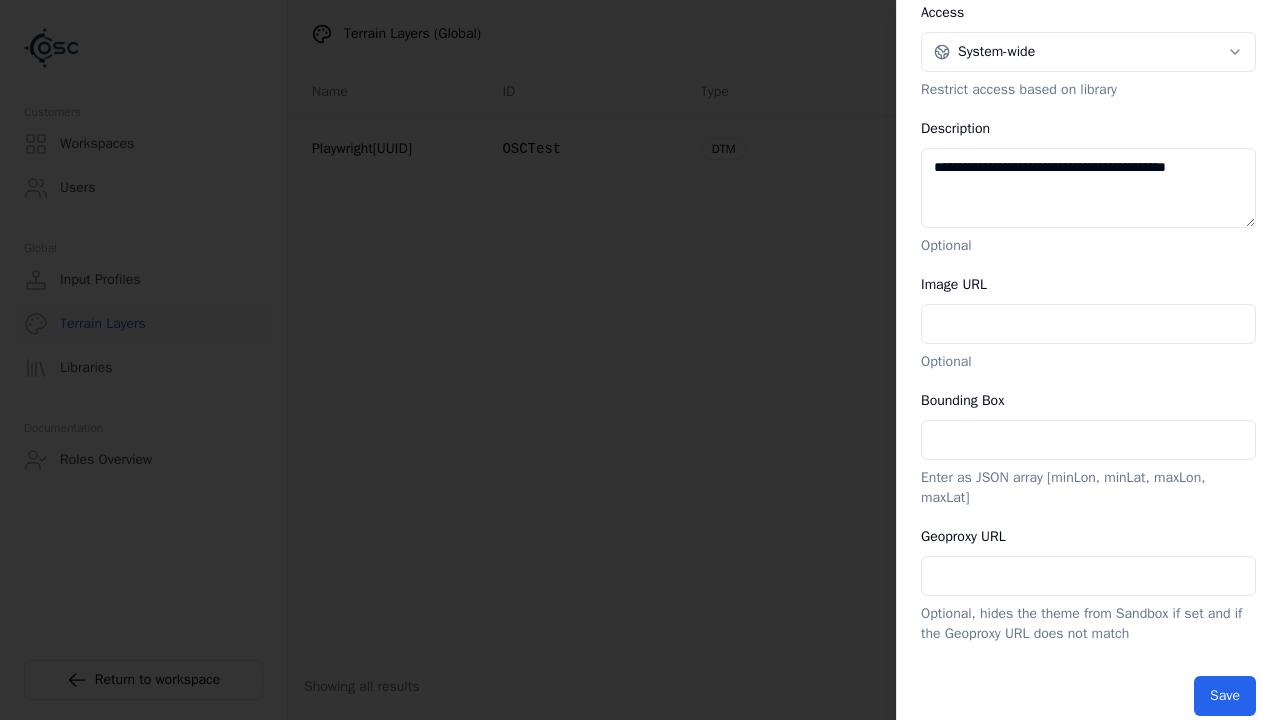 click on "**********" at bounding box center [1003, 34] 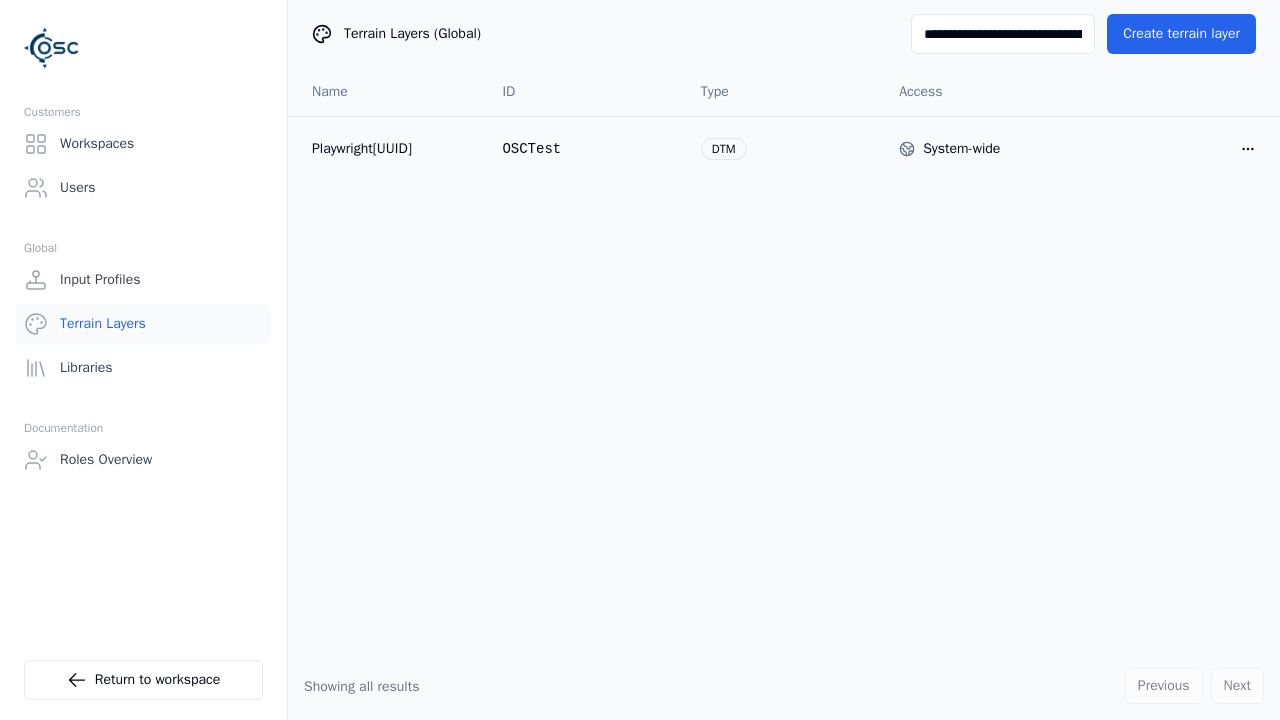 scroll, scrollTop: 0, scrollLeft: 163, axis: horizontal 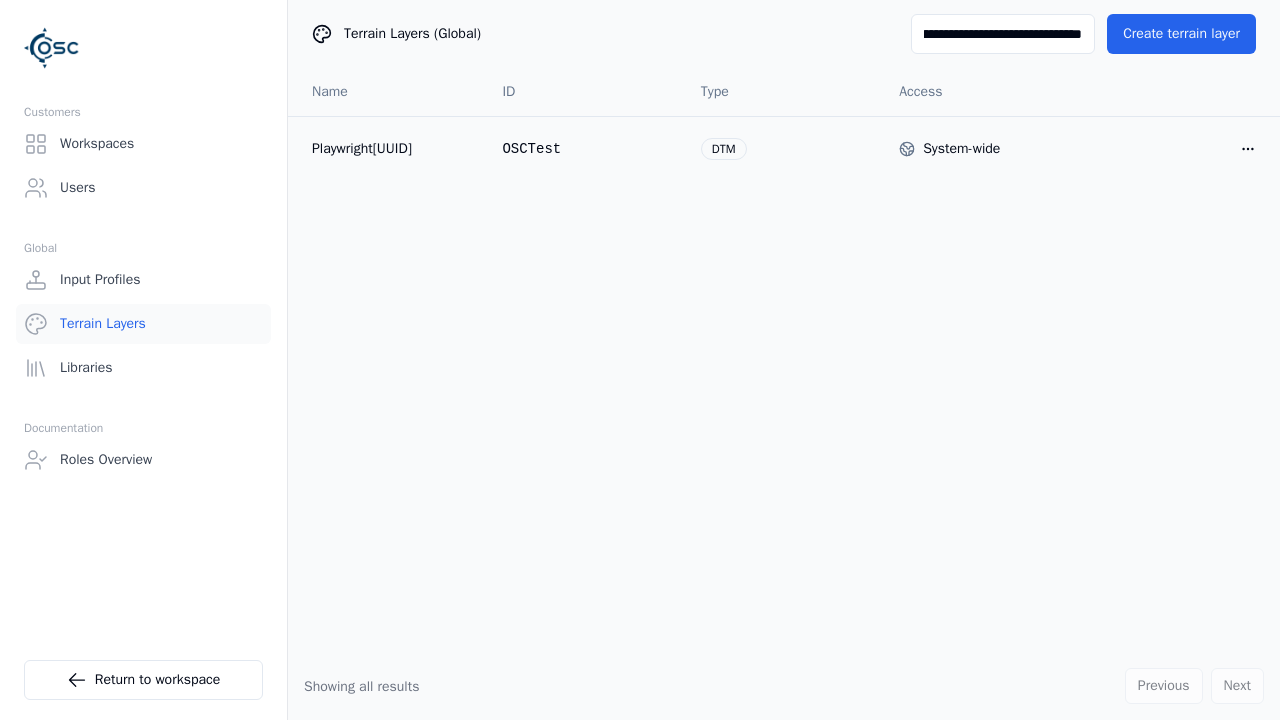 click on "**********" at bounding box center (1003, 34) 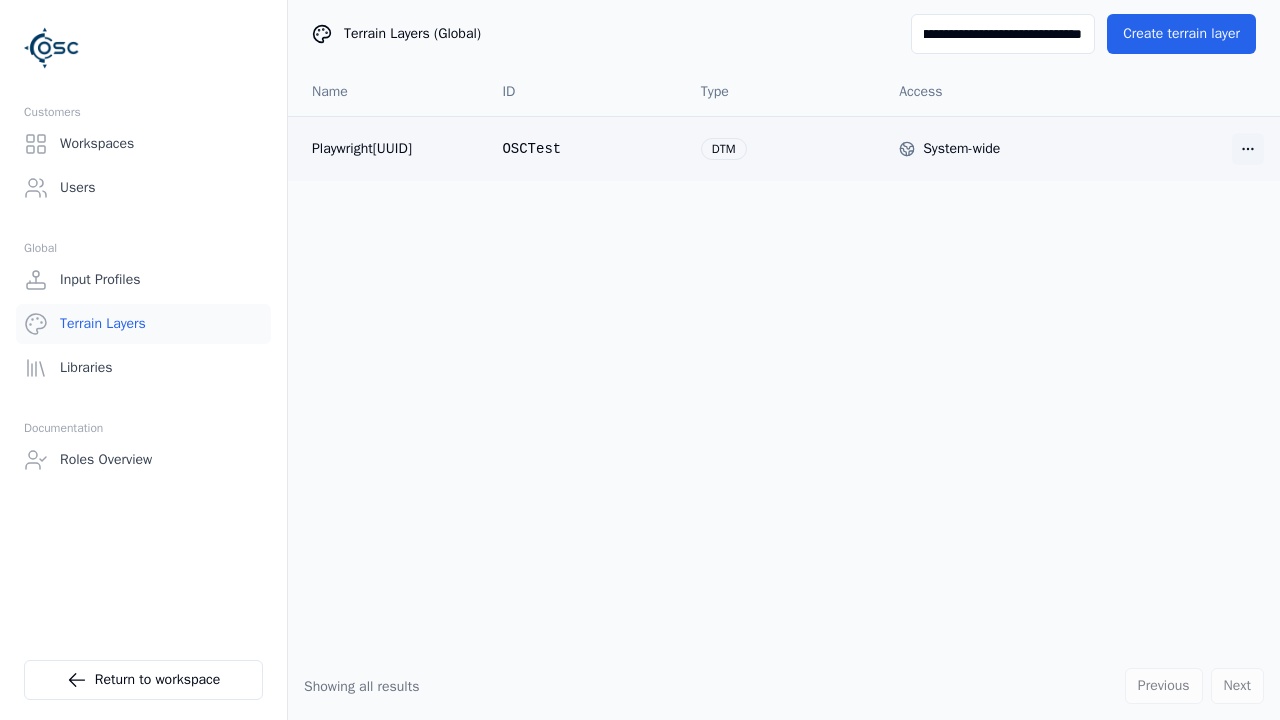 type on "**********" 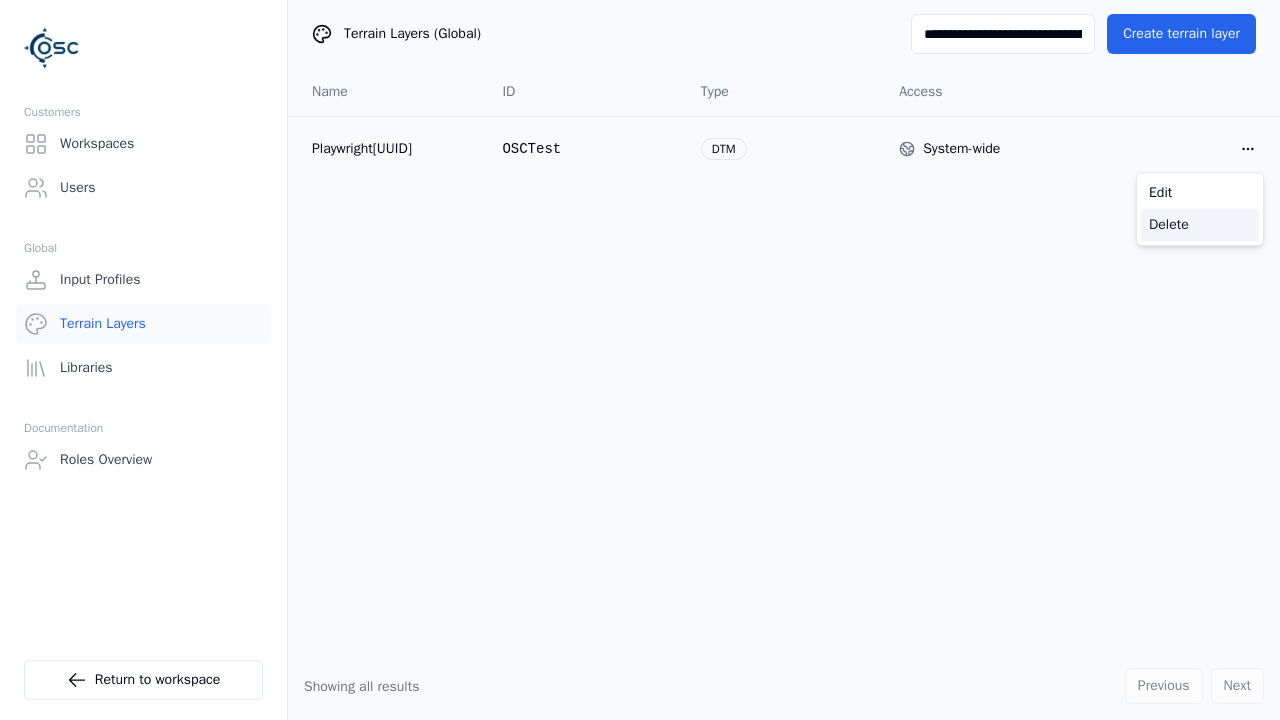 click on "Delete" at bounding box center [1200, 225] 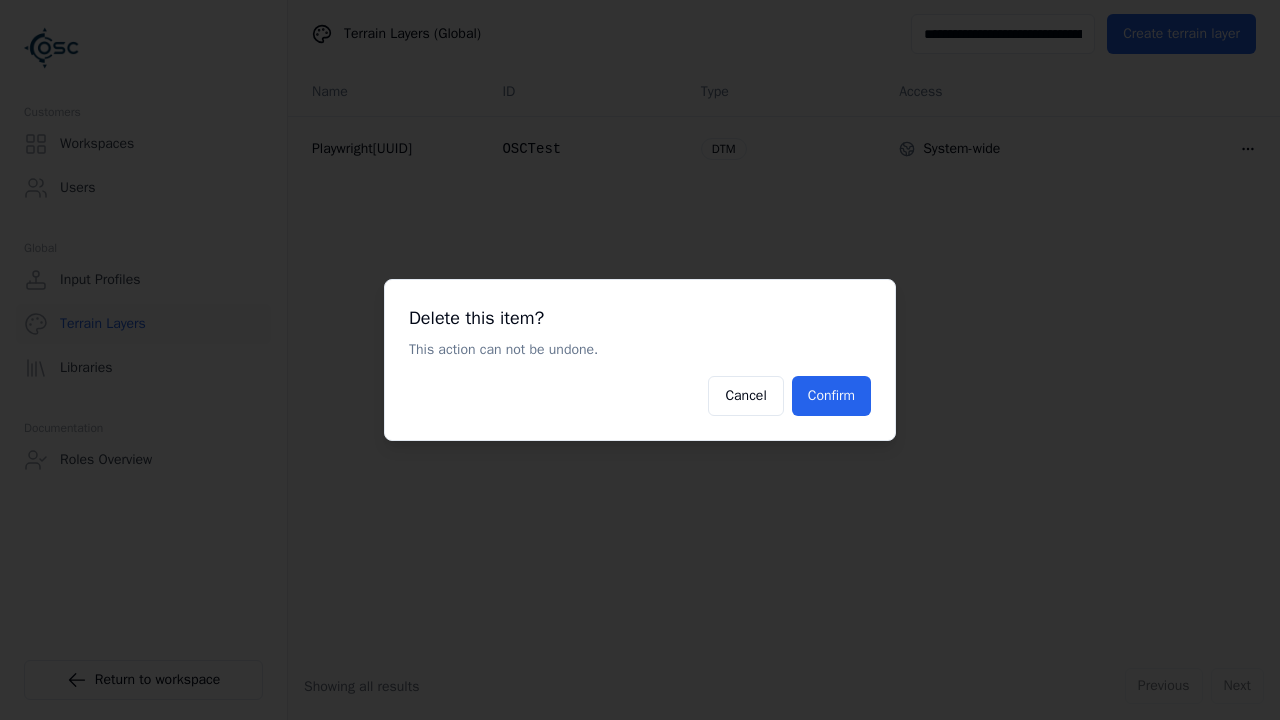 click on "Confirm" at bounding box center [831, 396] 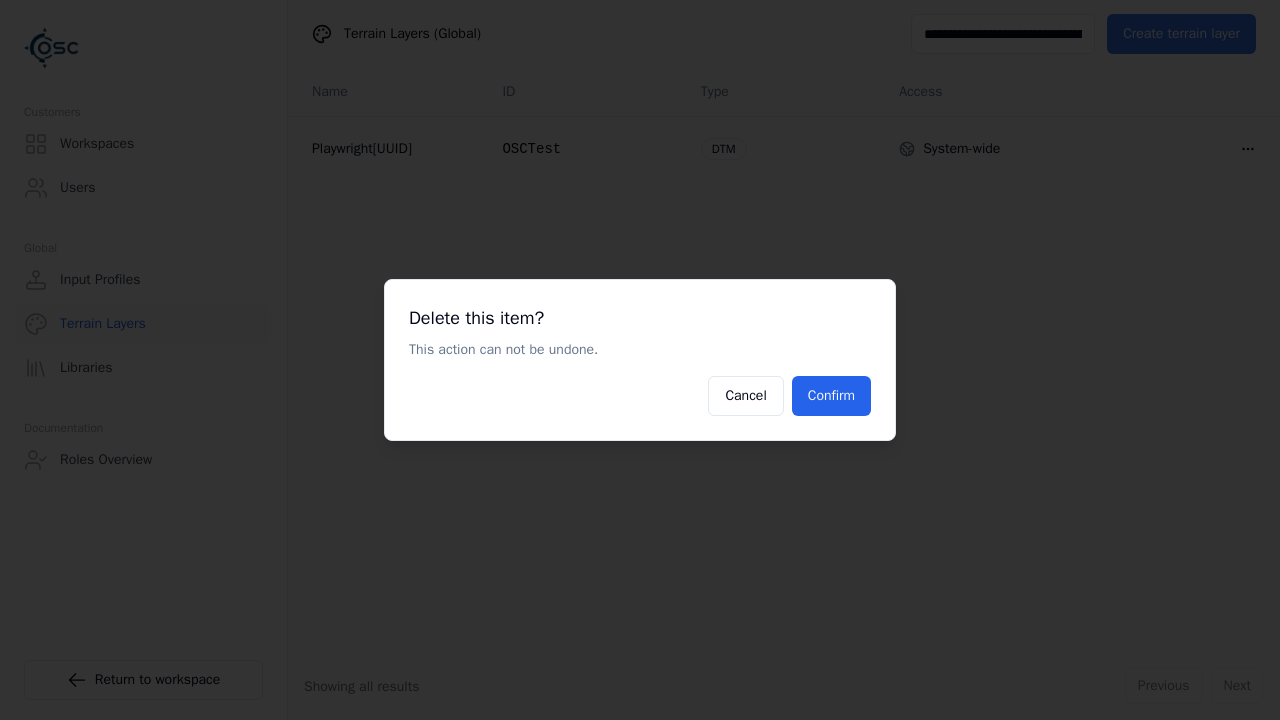click on "Create terrain layer" at bounding box center [1181, 34] 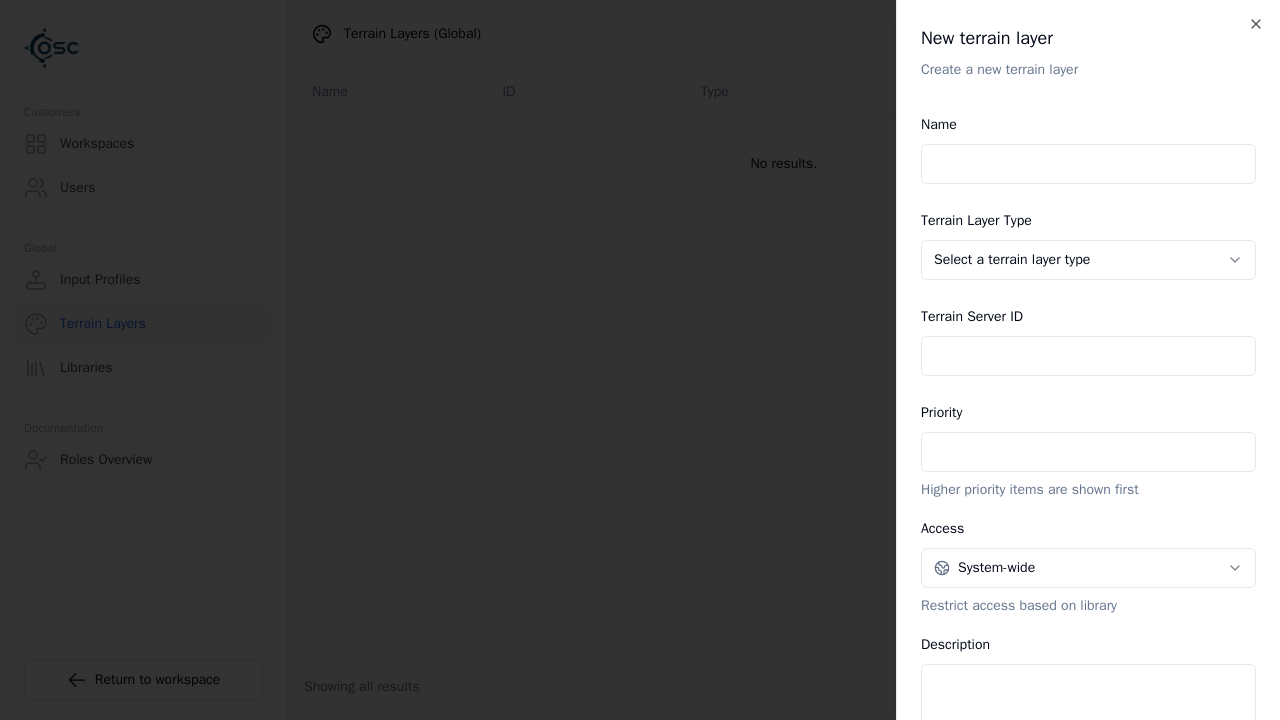 scroll, scrollTop: 0, scrollLeft: 0, axis: both 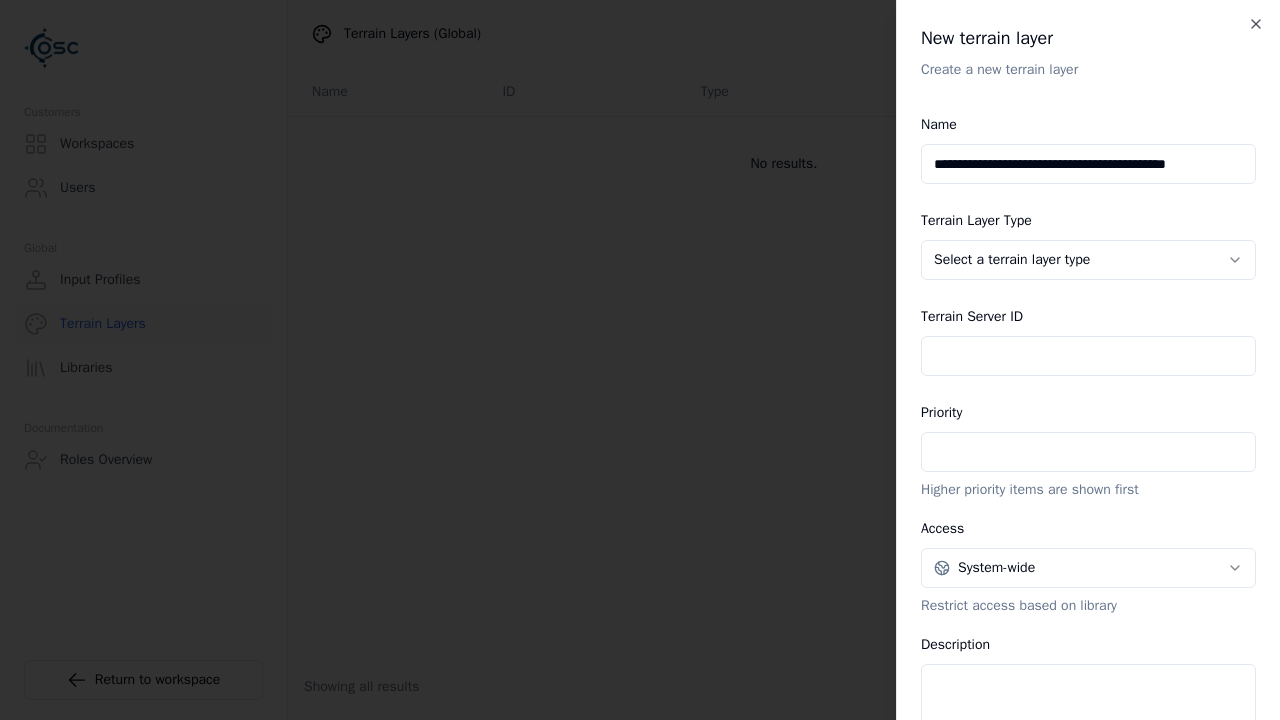 type on "**********" 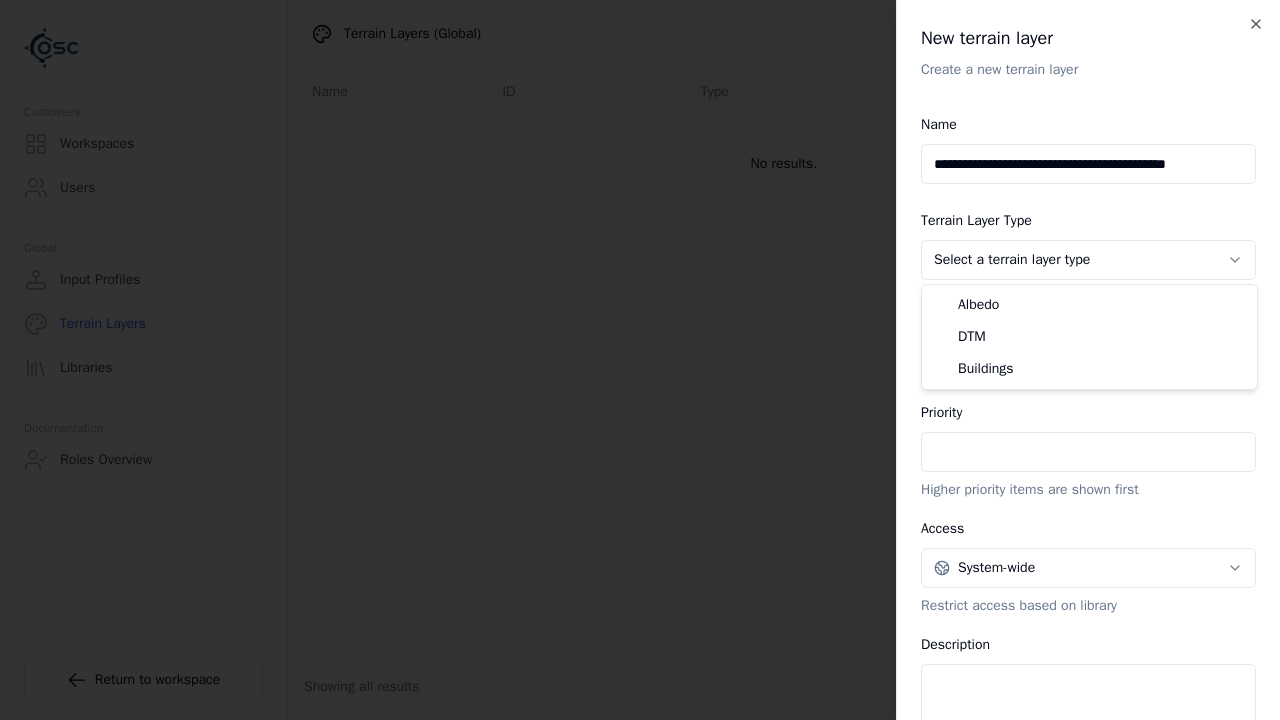 select on "*********" 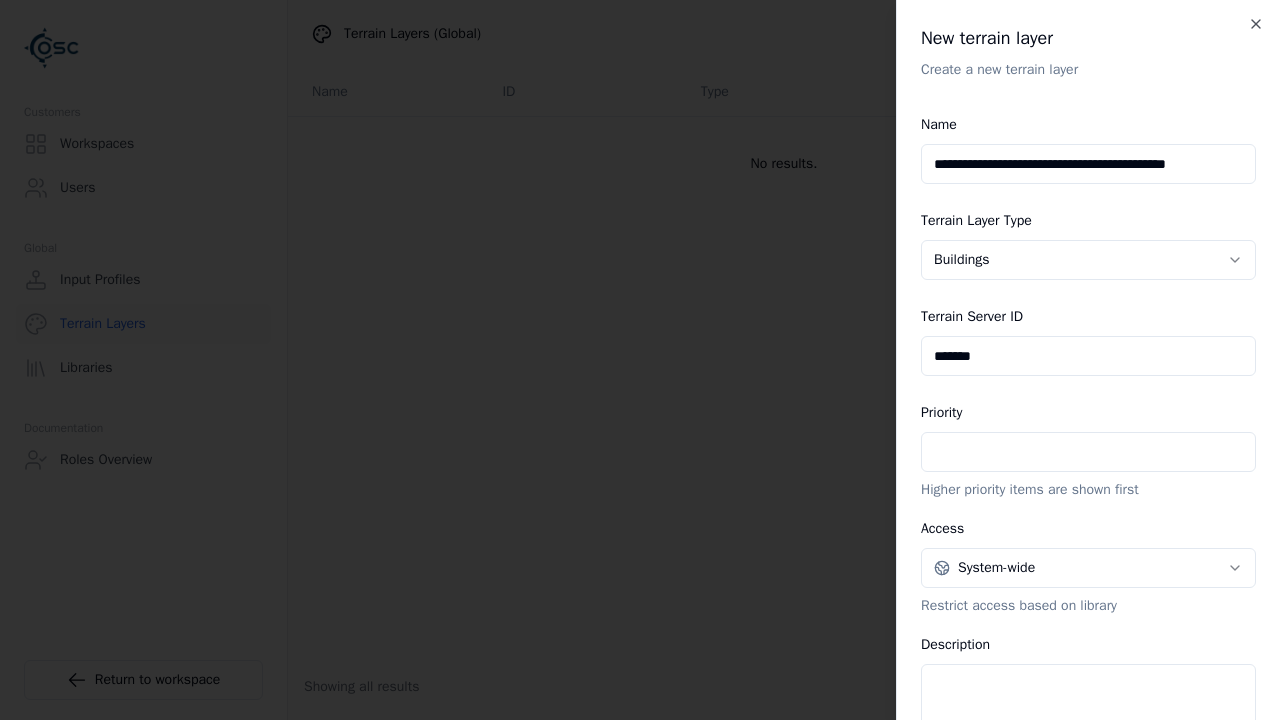 type on "*******" 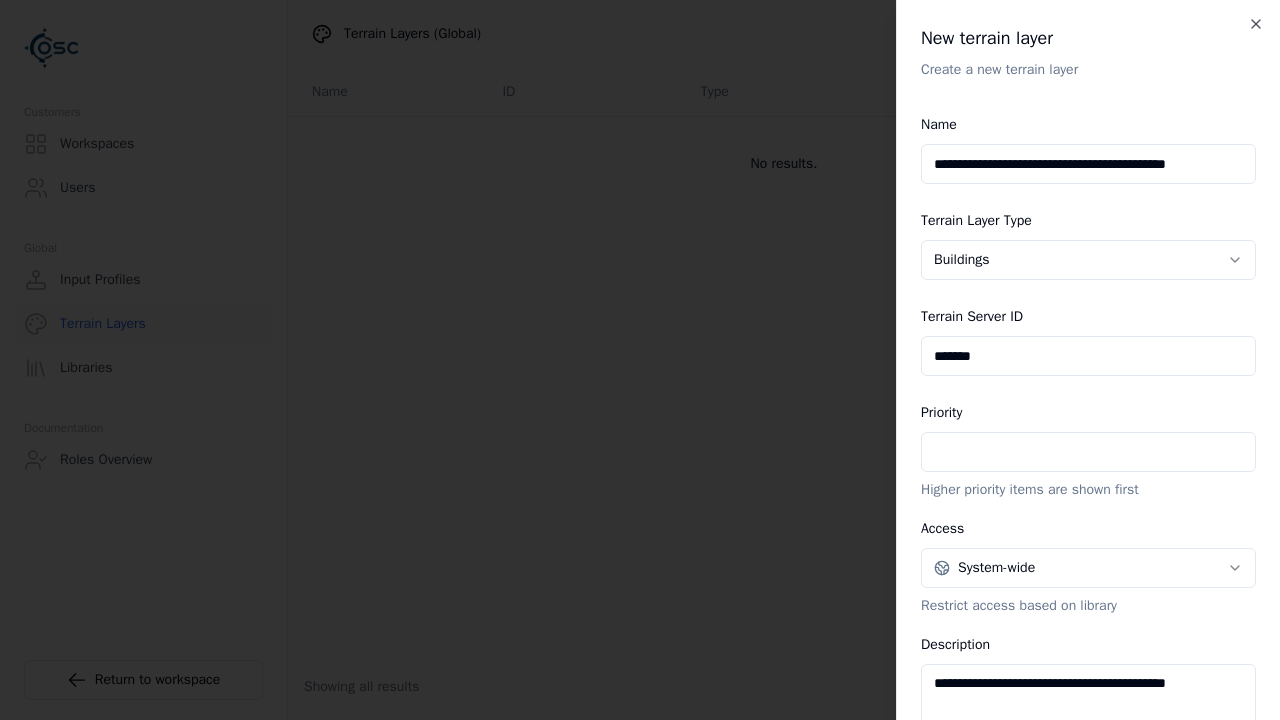 type on "**********" 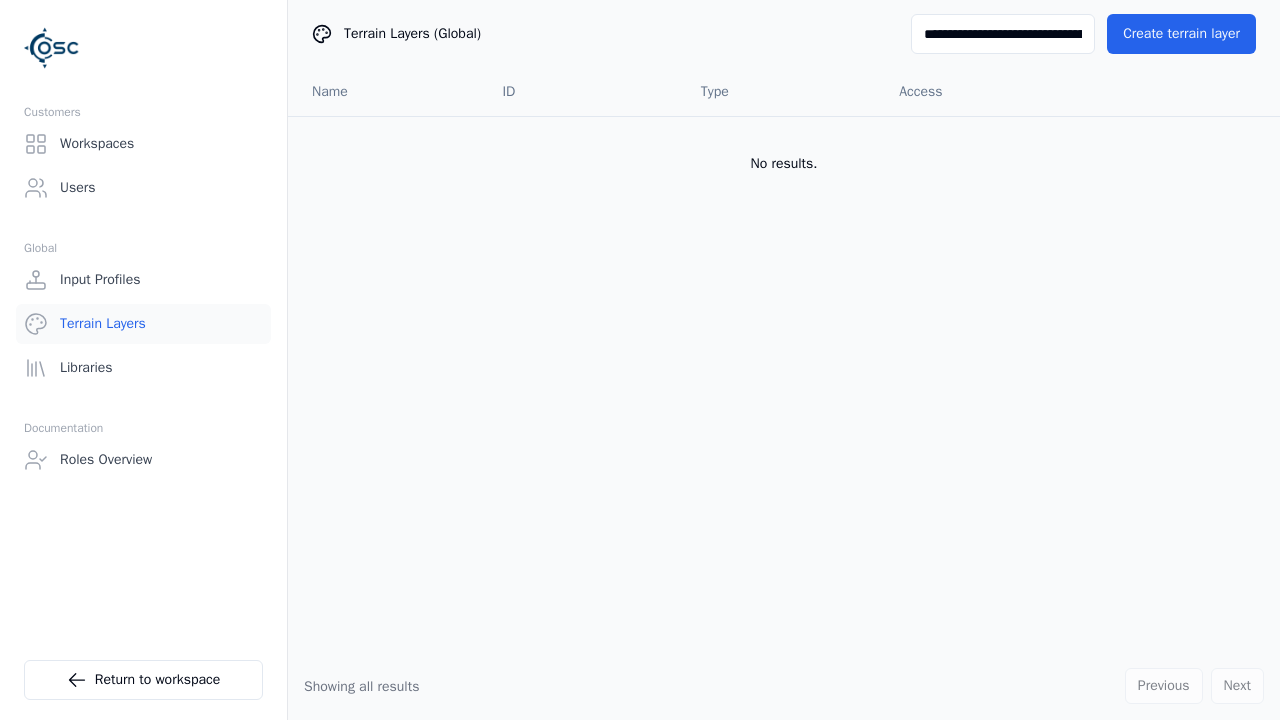 click on "**********" at bounding box center (1003, 34) 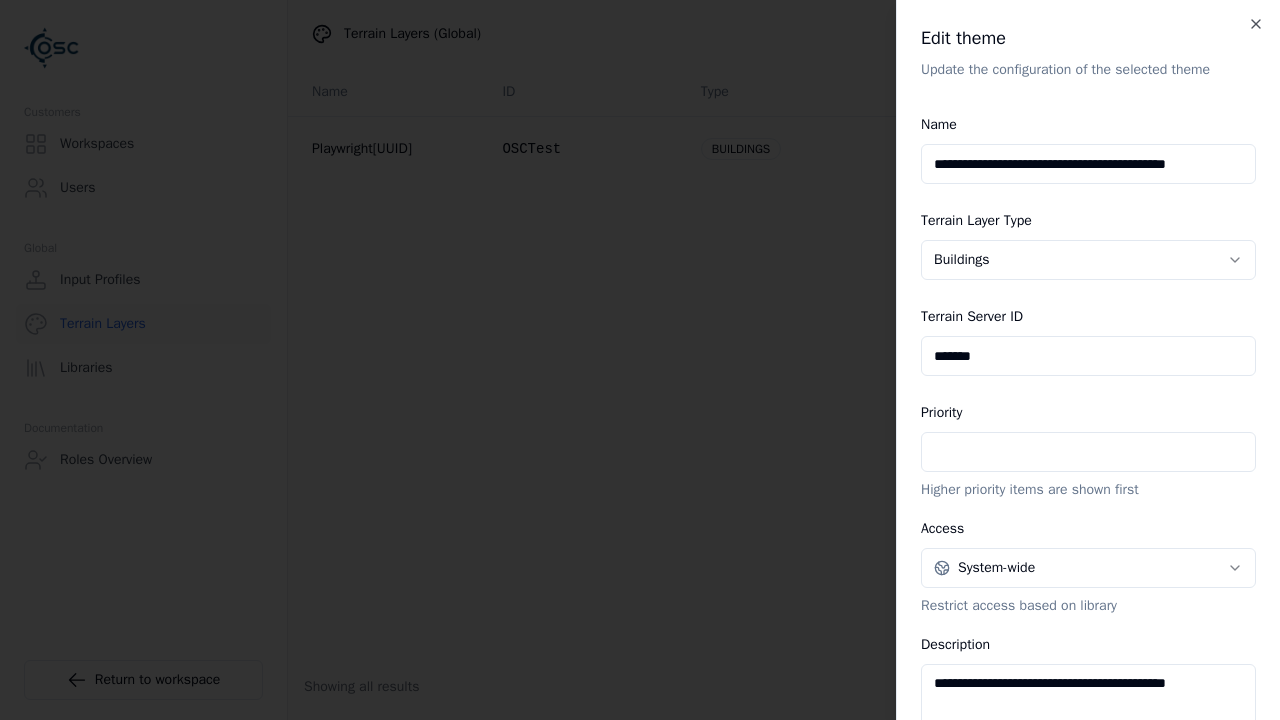 click on "**********" at bounding box center (1088, 164) 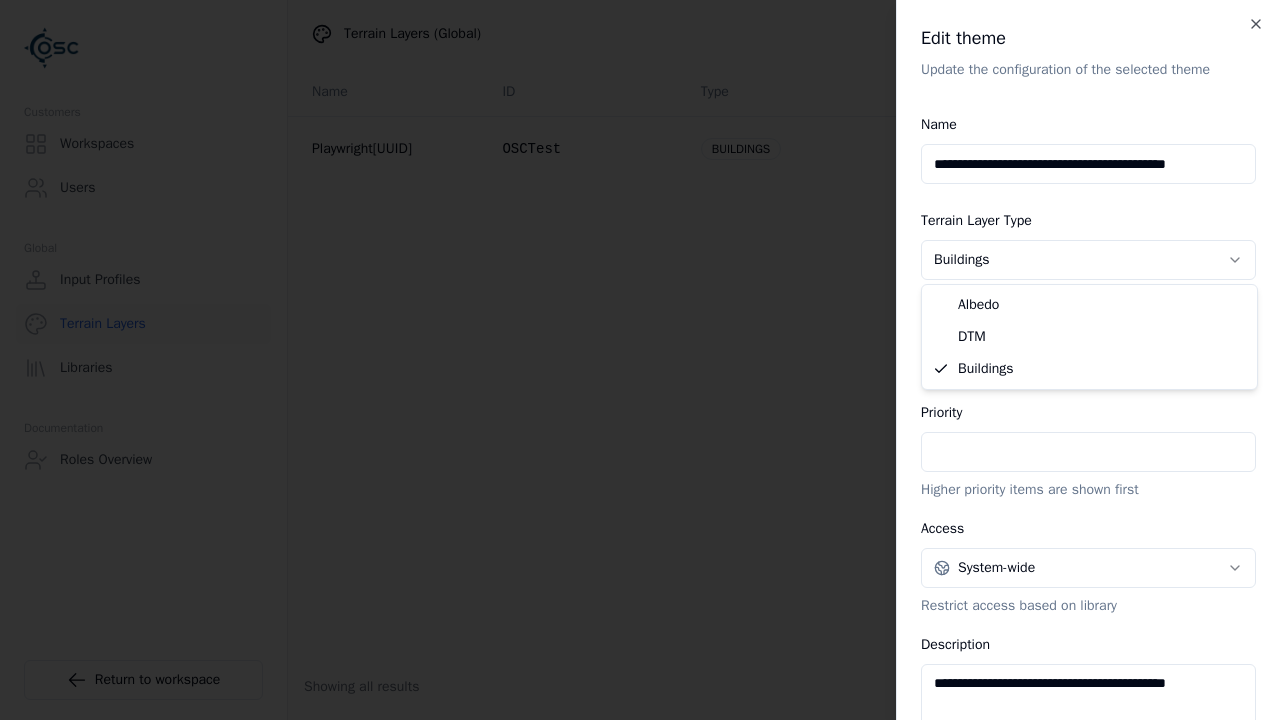 click on "*******" at bounding box center (1088, 356) 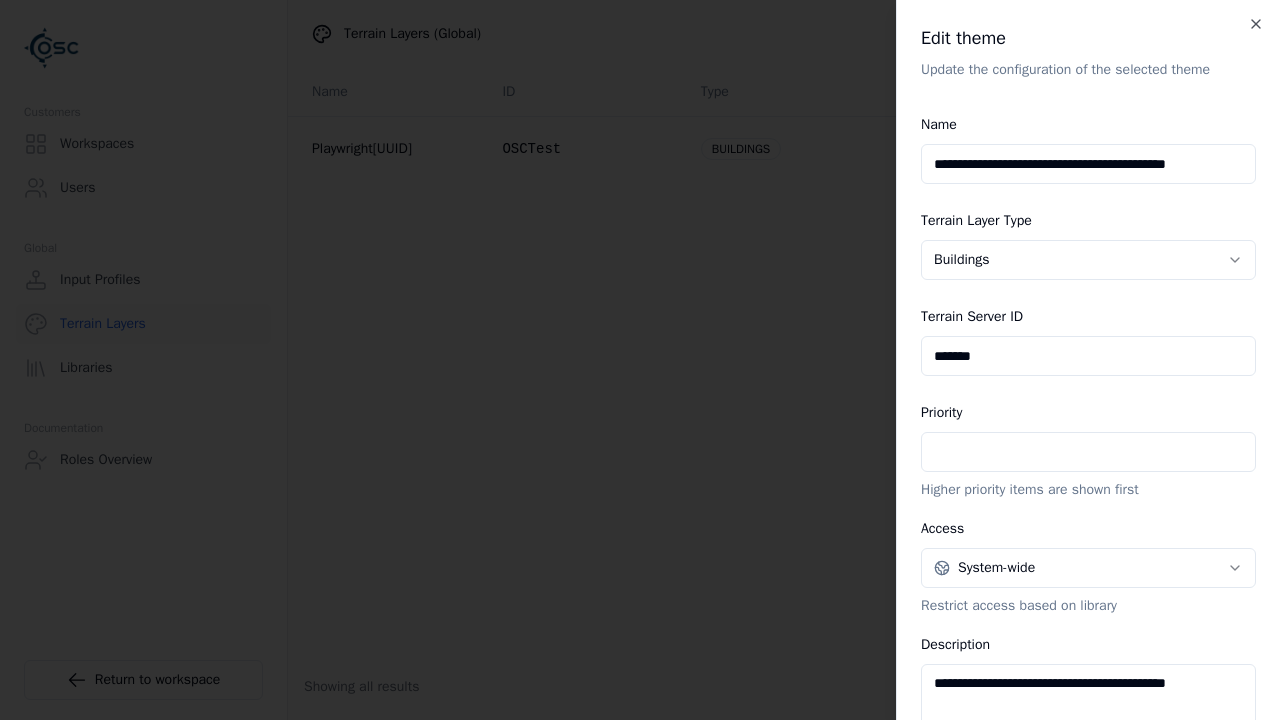 click on "*" at bounding box center [1088, 452] 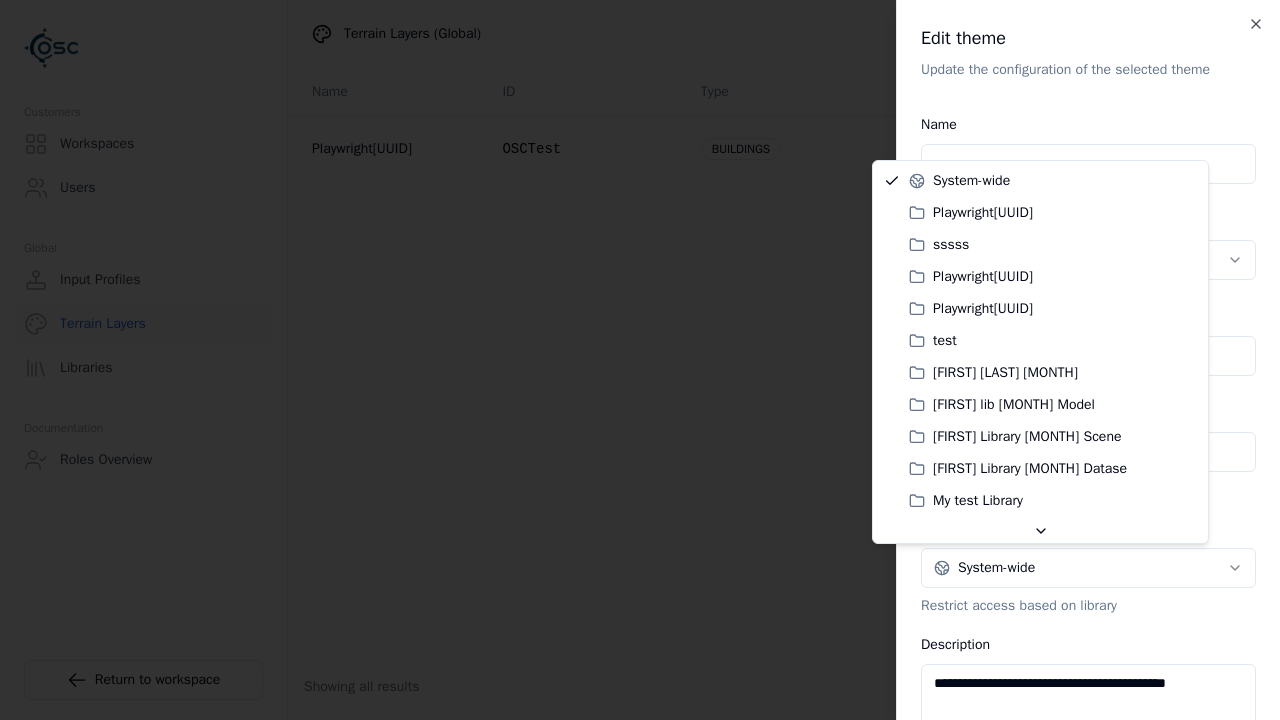 click on "**********" at bounding box center [1088, 704] 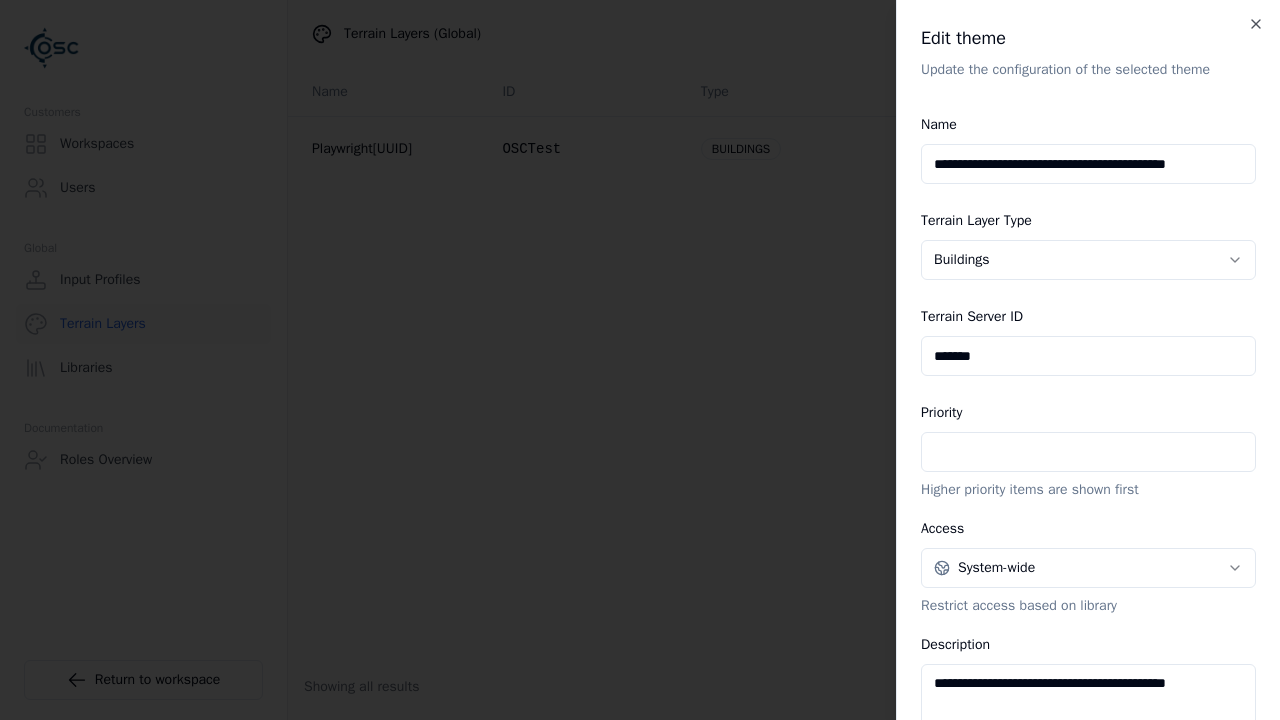 type on "**********" 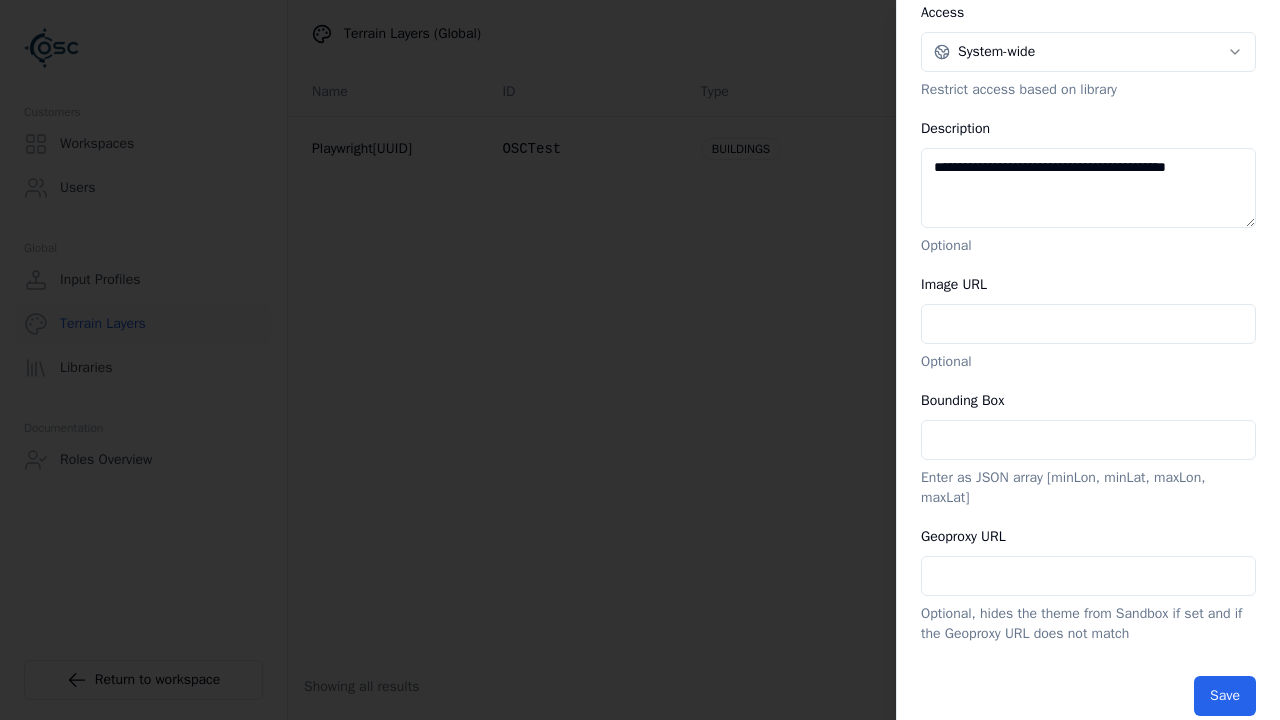click on "**********" at bounding box center (1003, 34) 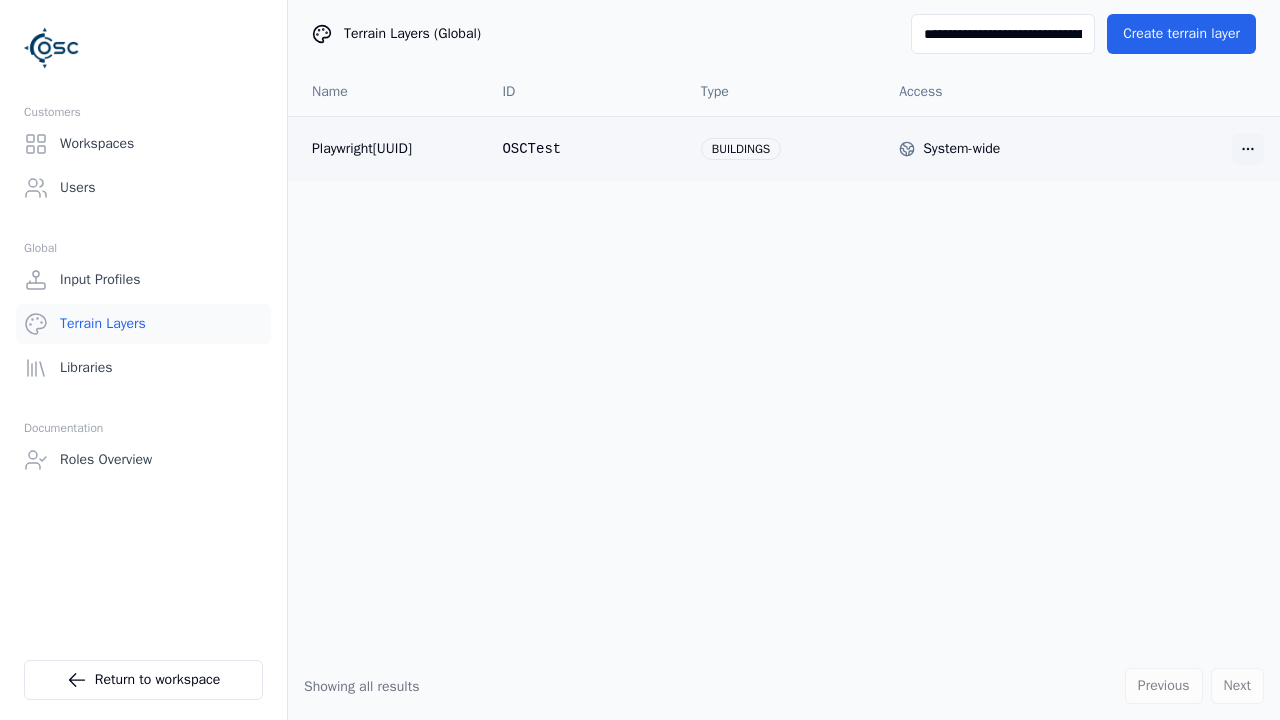 click on "**********" at bounding box center [1003, 34] 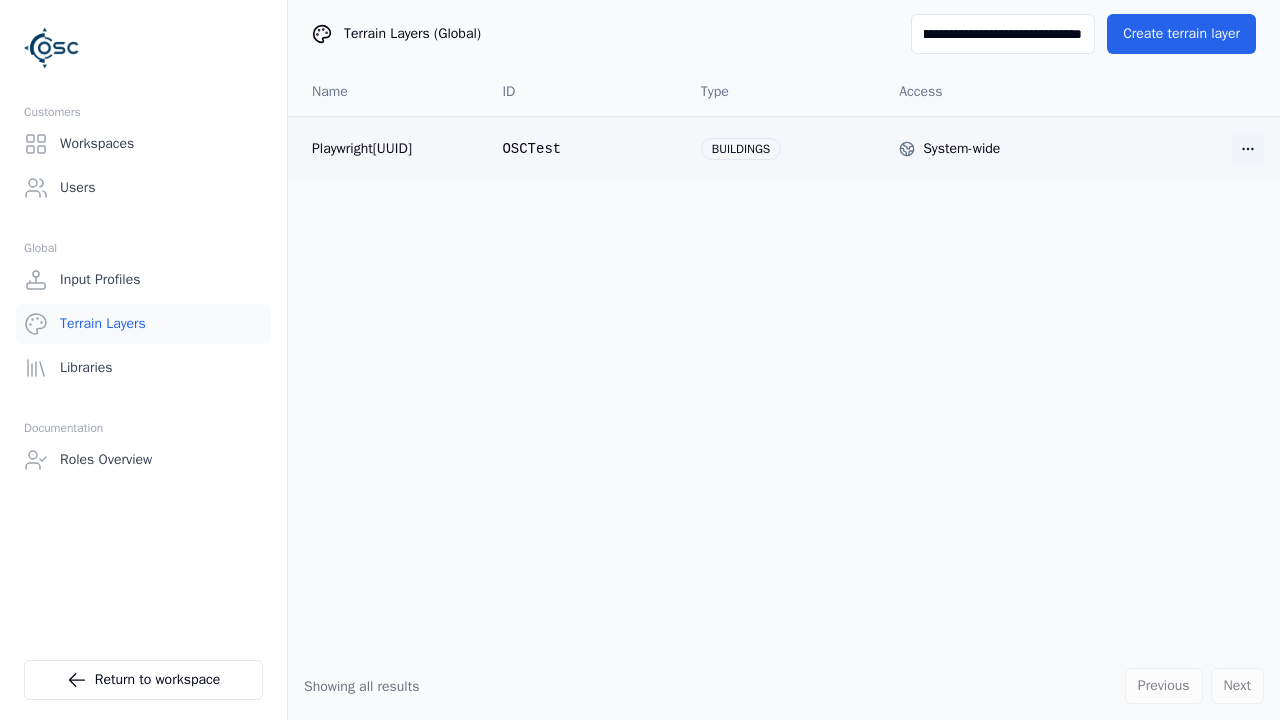 type on "**********" 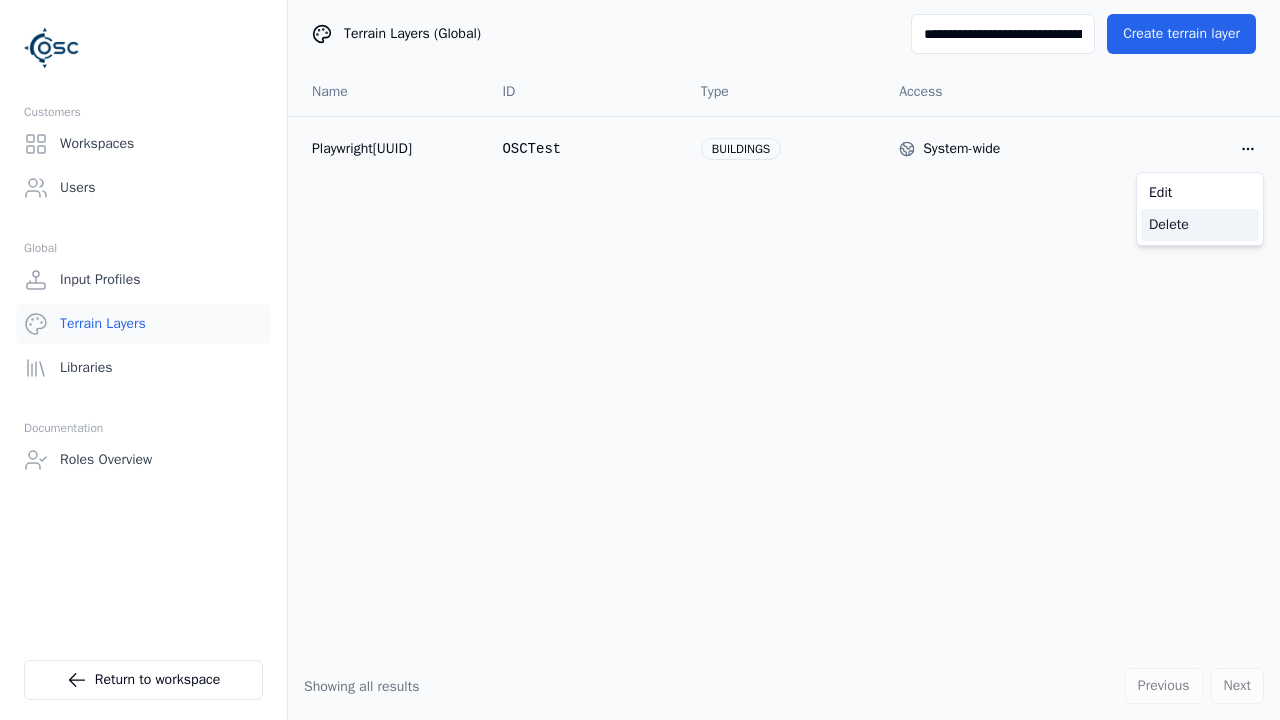 click on "Delete" at bounding box center (1200, 225) 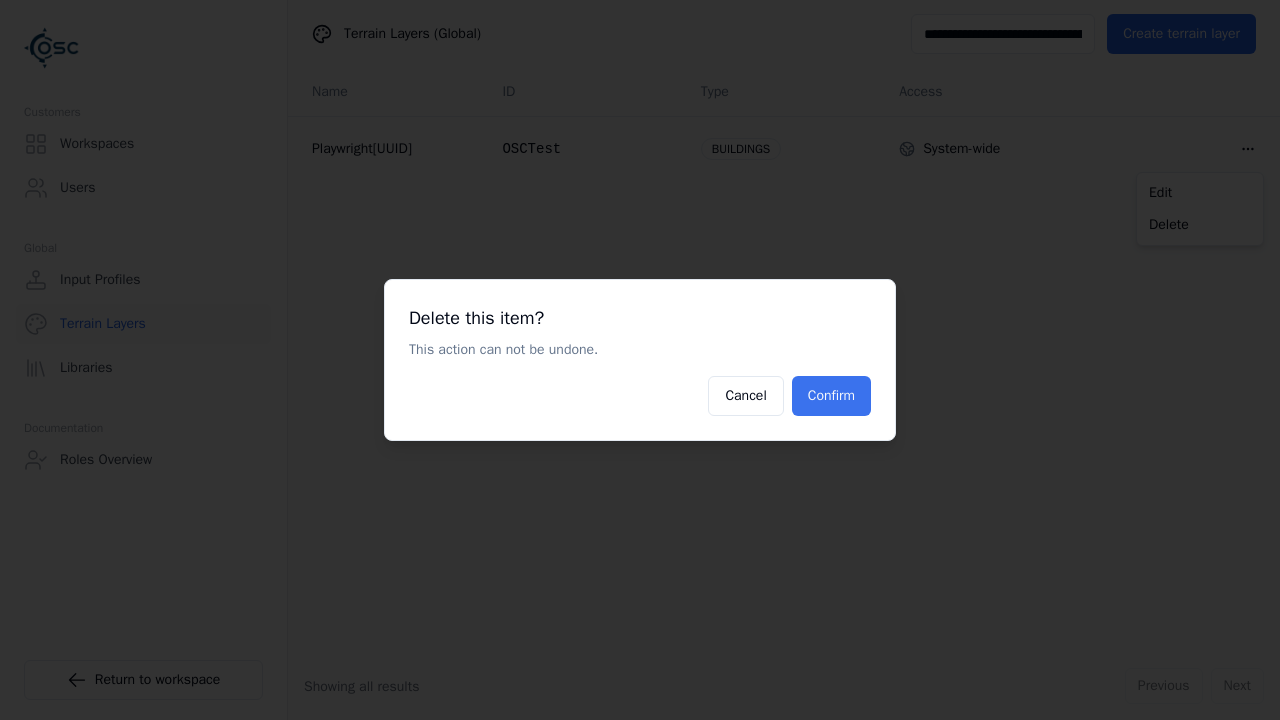 click on "Confirm" at bounding box center (831, 396) 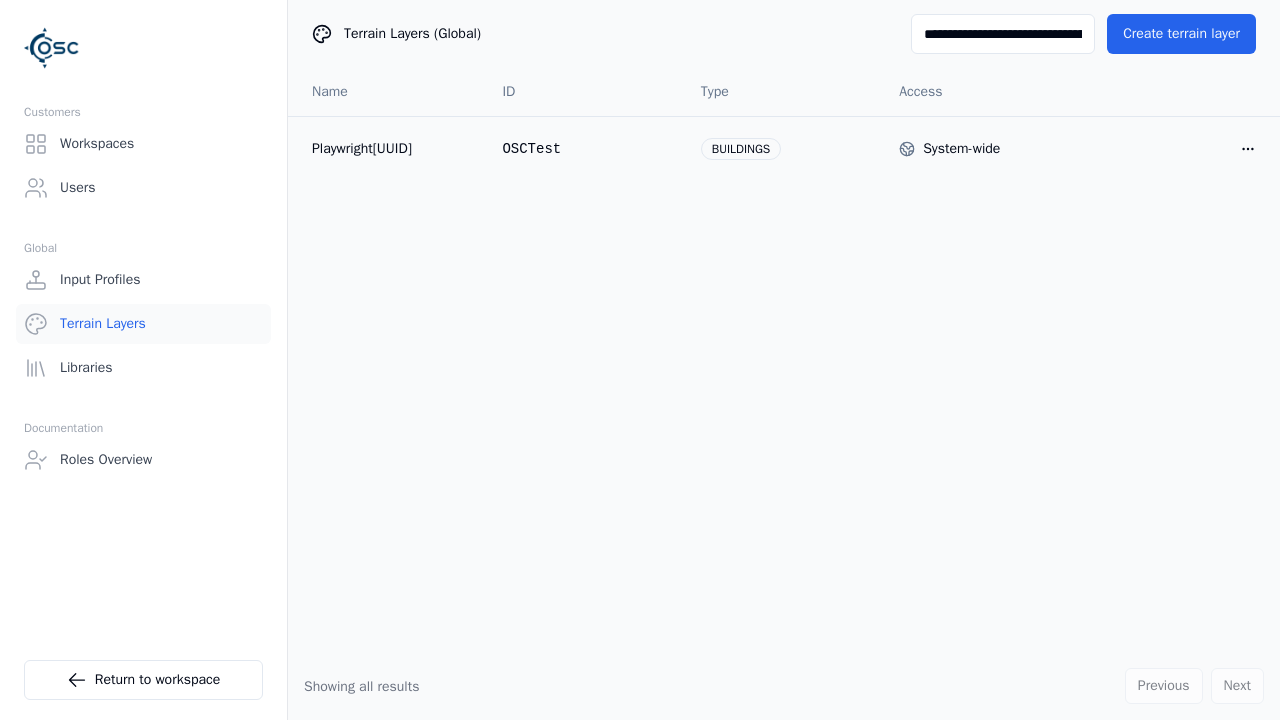 click on "**********" at bounding box center (1003, 34) 